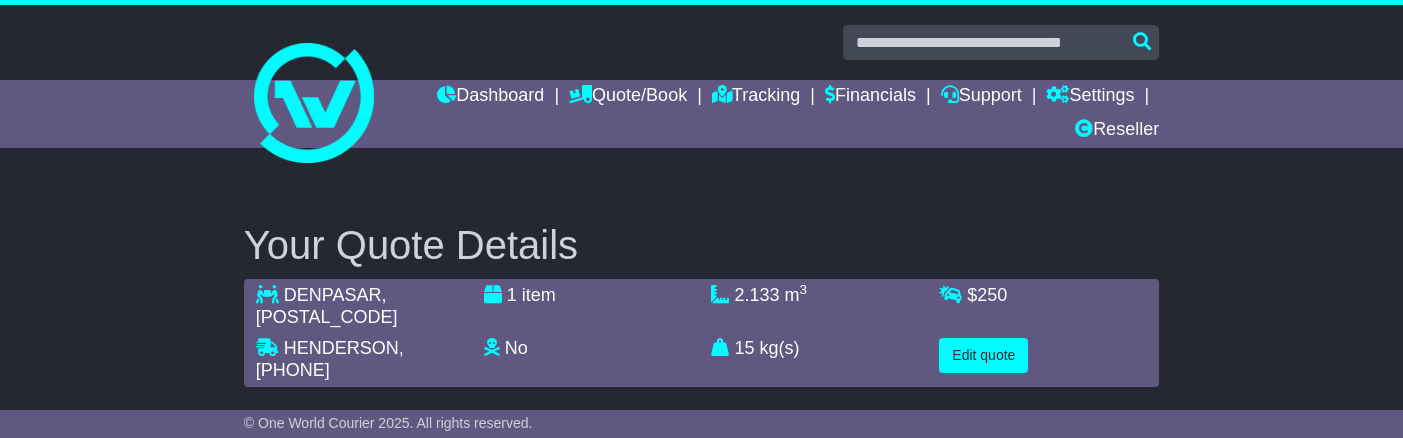 scroll, scrollTop: 37, scrollLeft: 0, axis: vertical 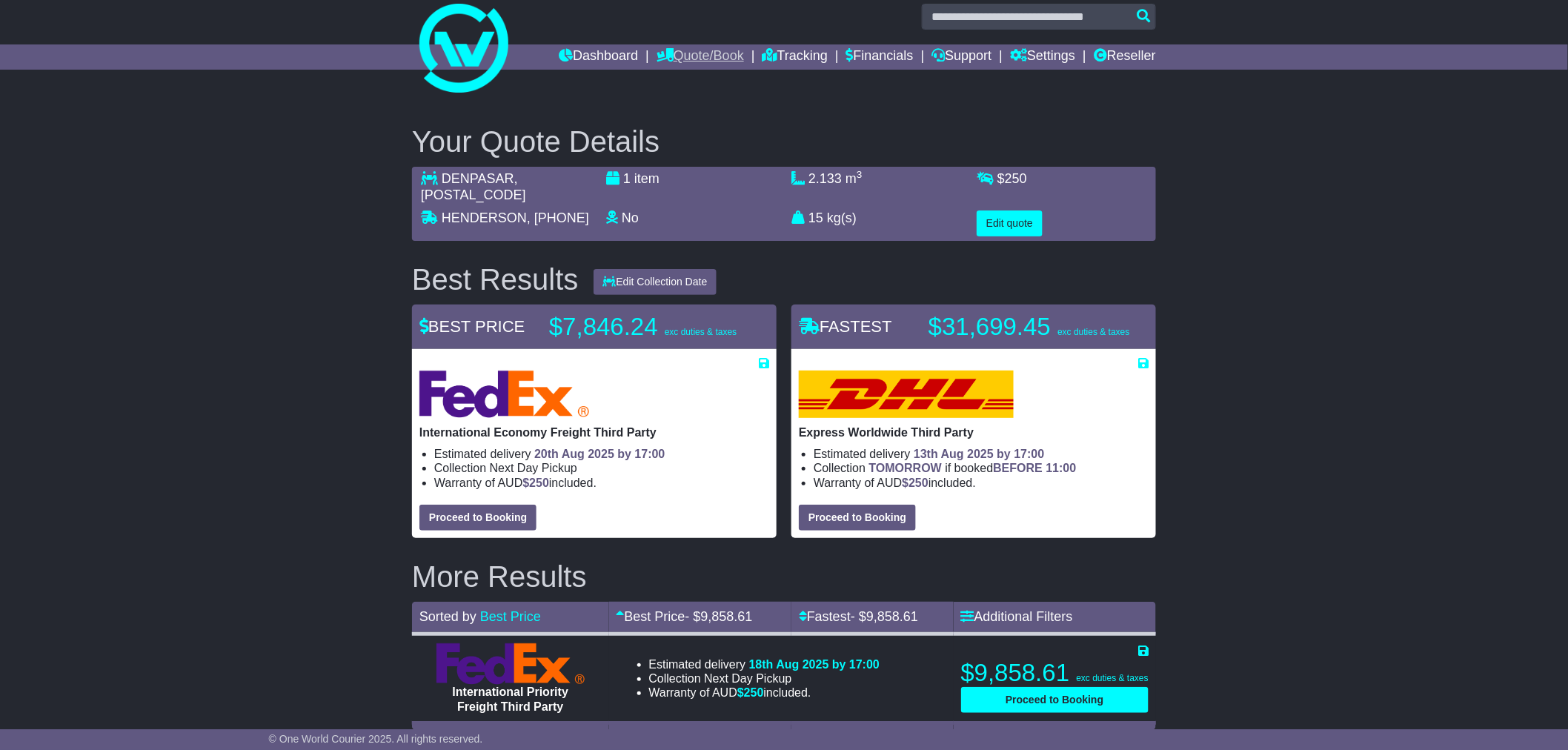 click on "Quote/Book" at bounding box center (700, 57) 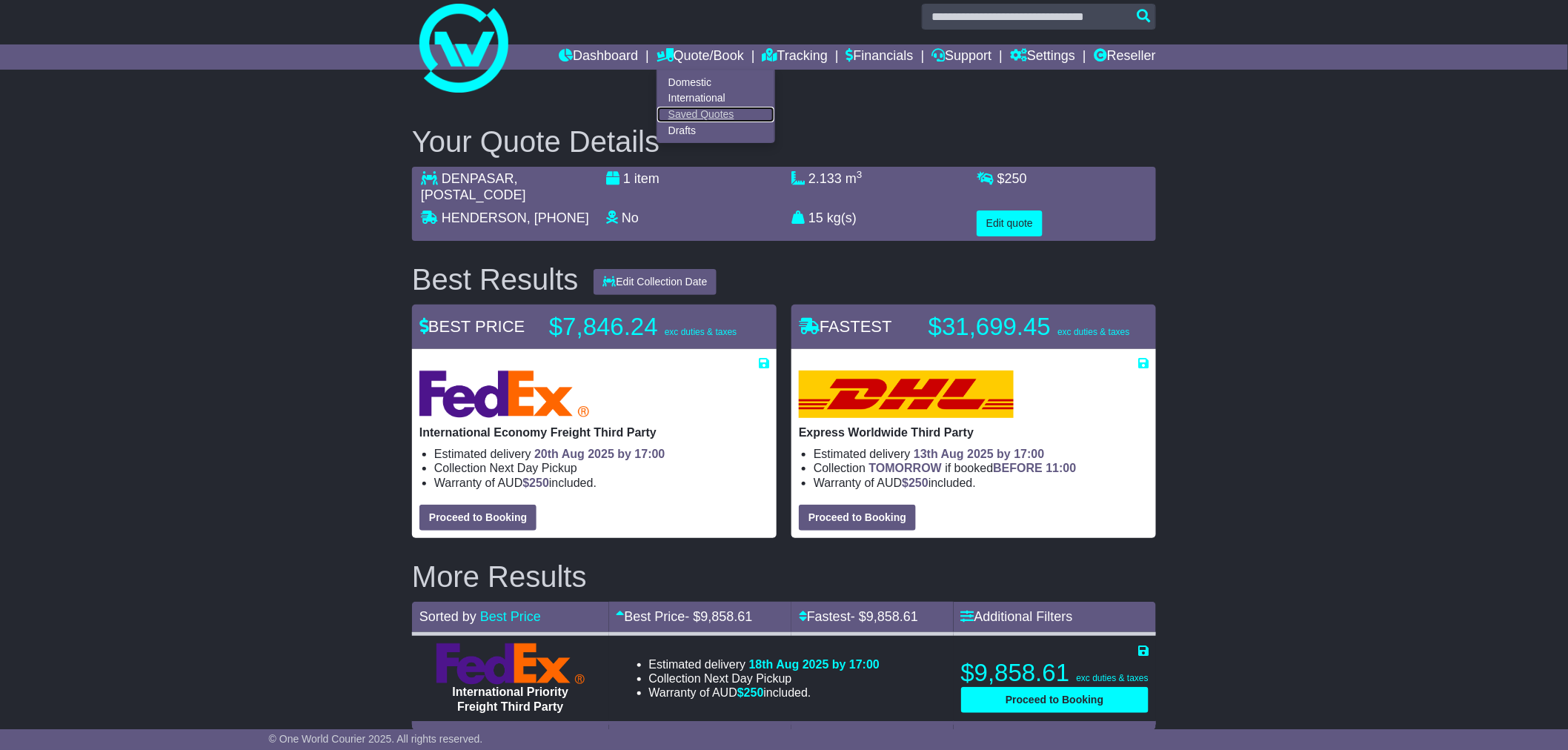 click on "Saved Quotes" at bounding box center (716, 115) 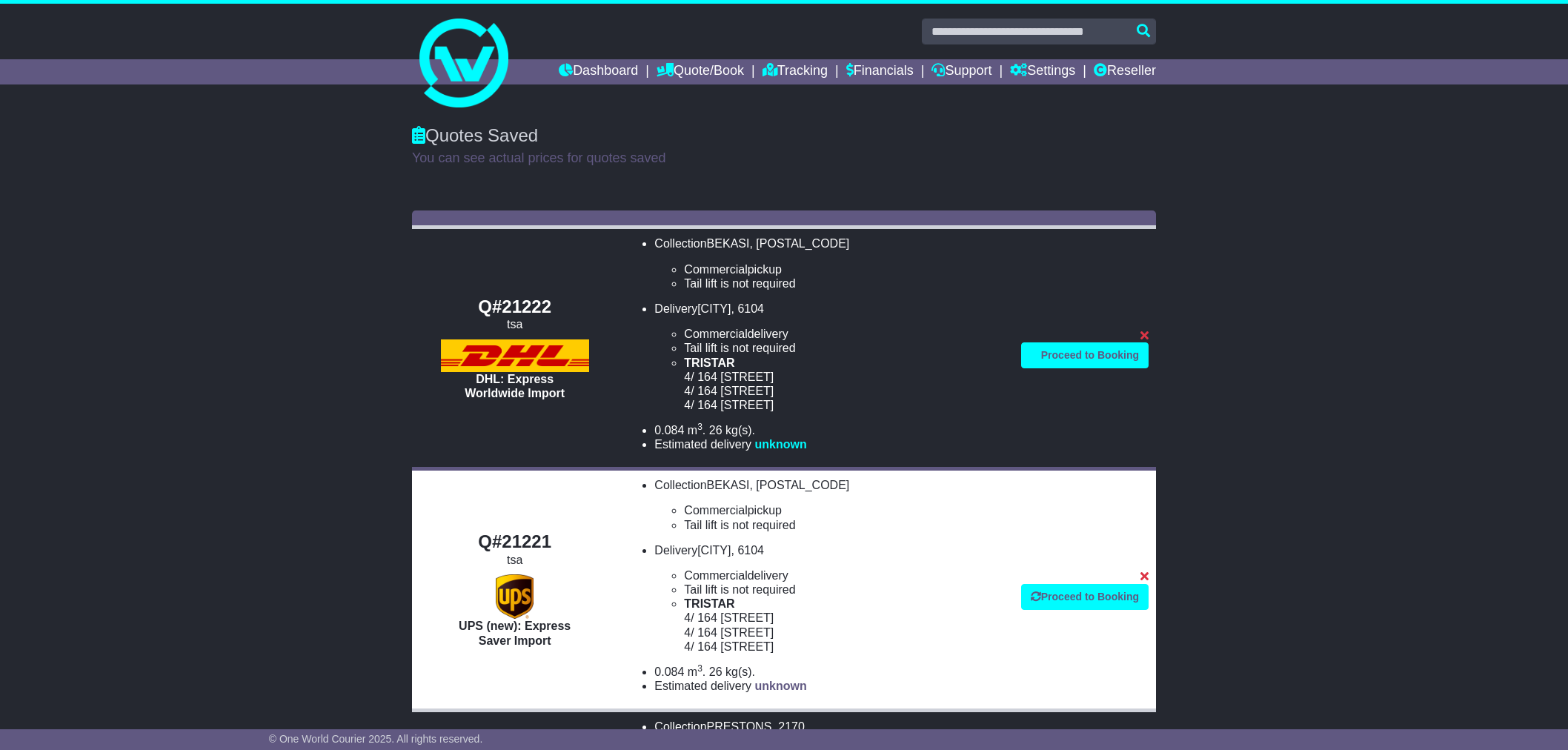 scroll, scrollTop: 0, scrollLeft: 0, axis: both 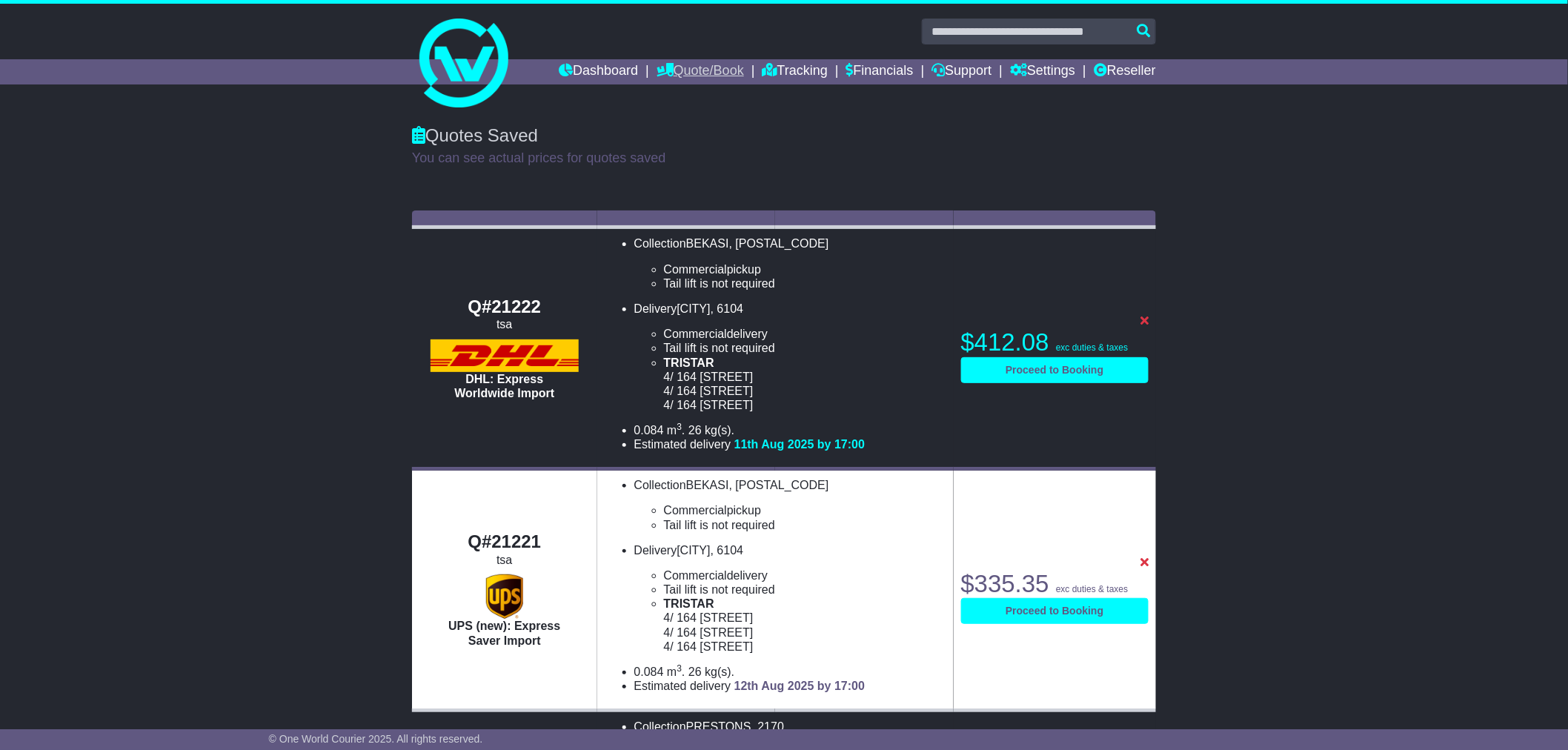 click on "Quote/Book" at bounding box center (700, 72) 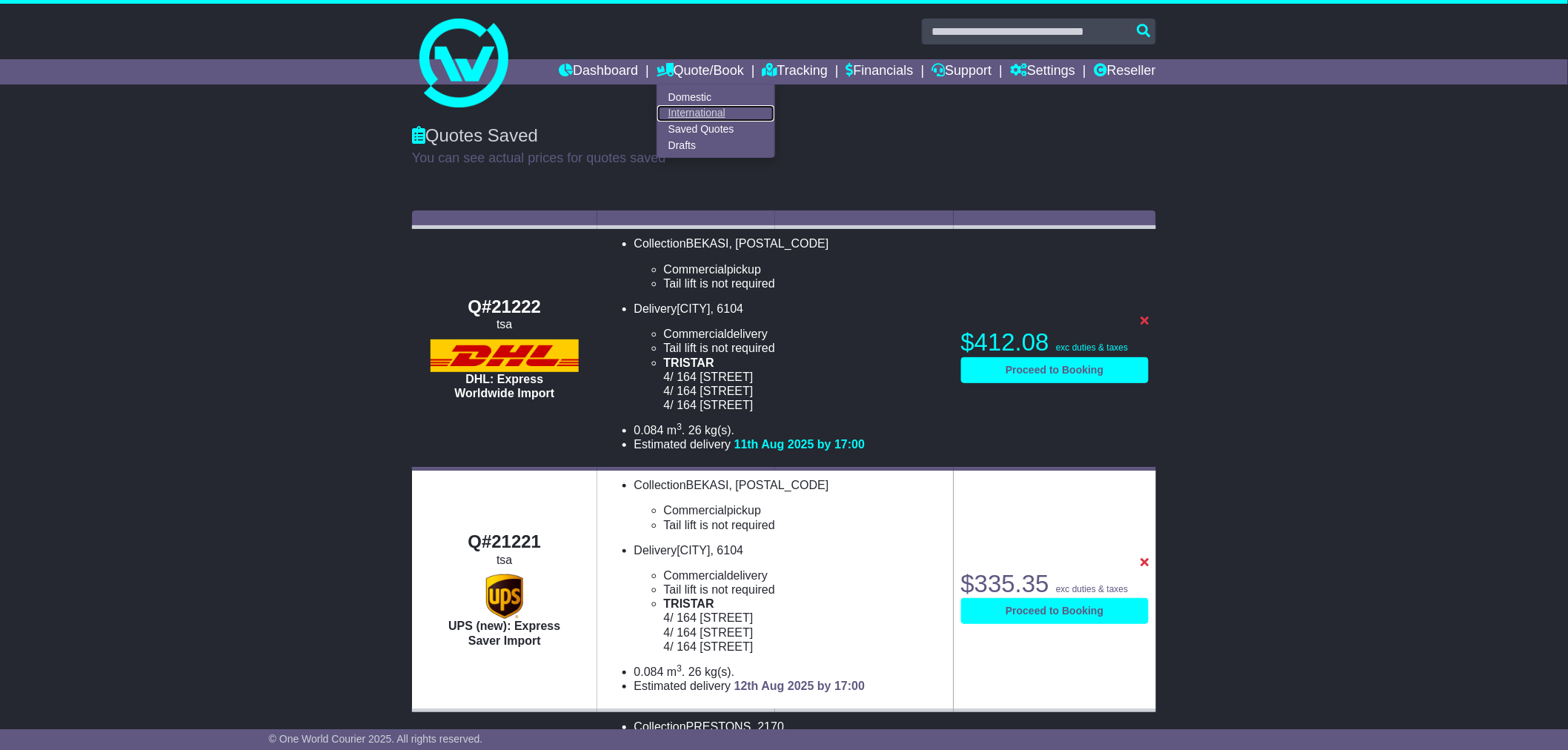 click on "International" at bounding box center [716, 113] 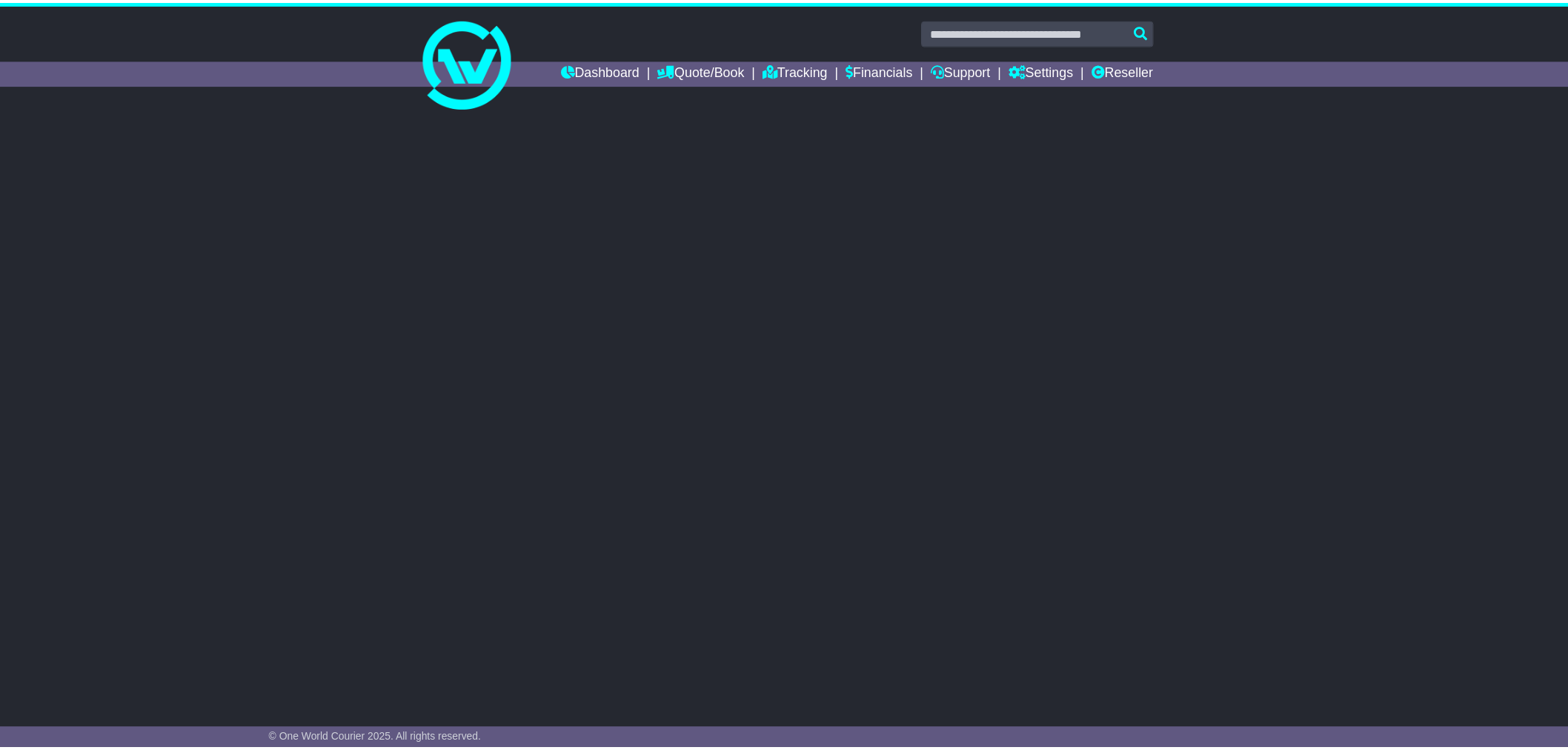 scroll, scrollTop: 0, scrollLeft: 0, axis: both 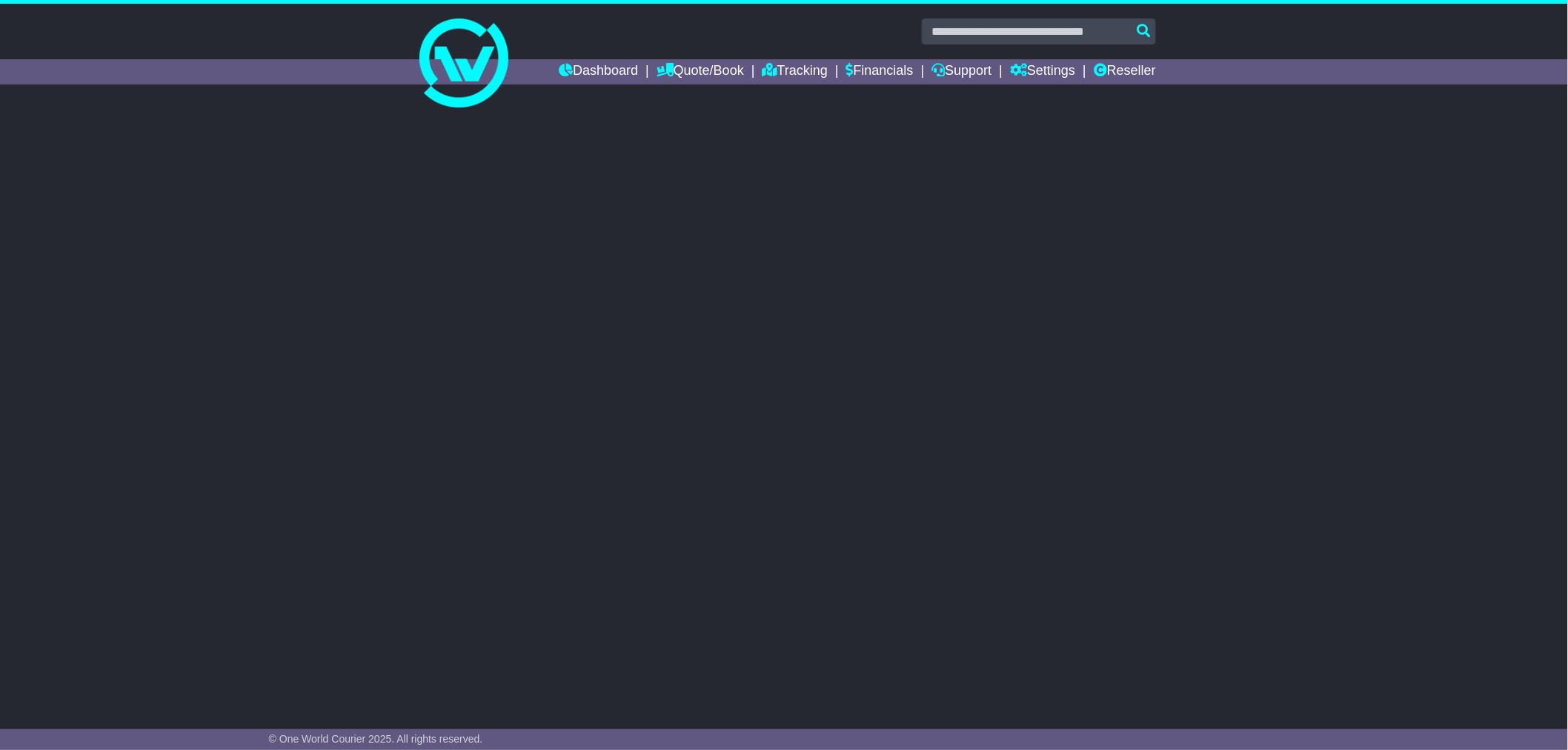 select on "**" 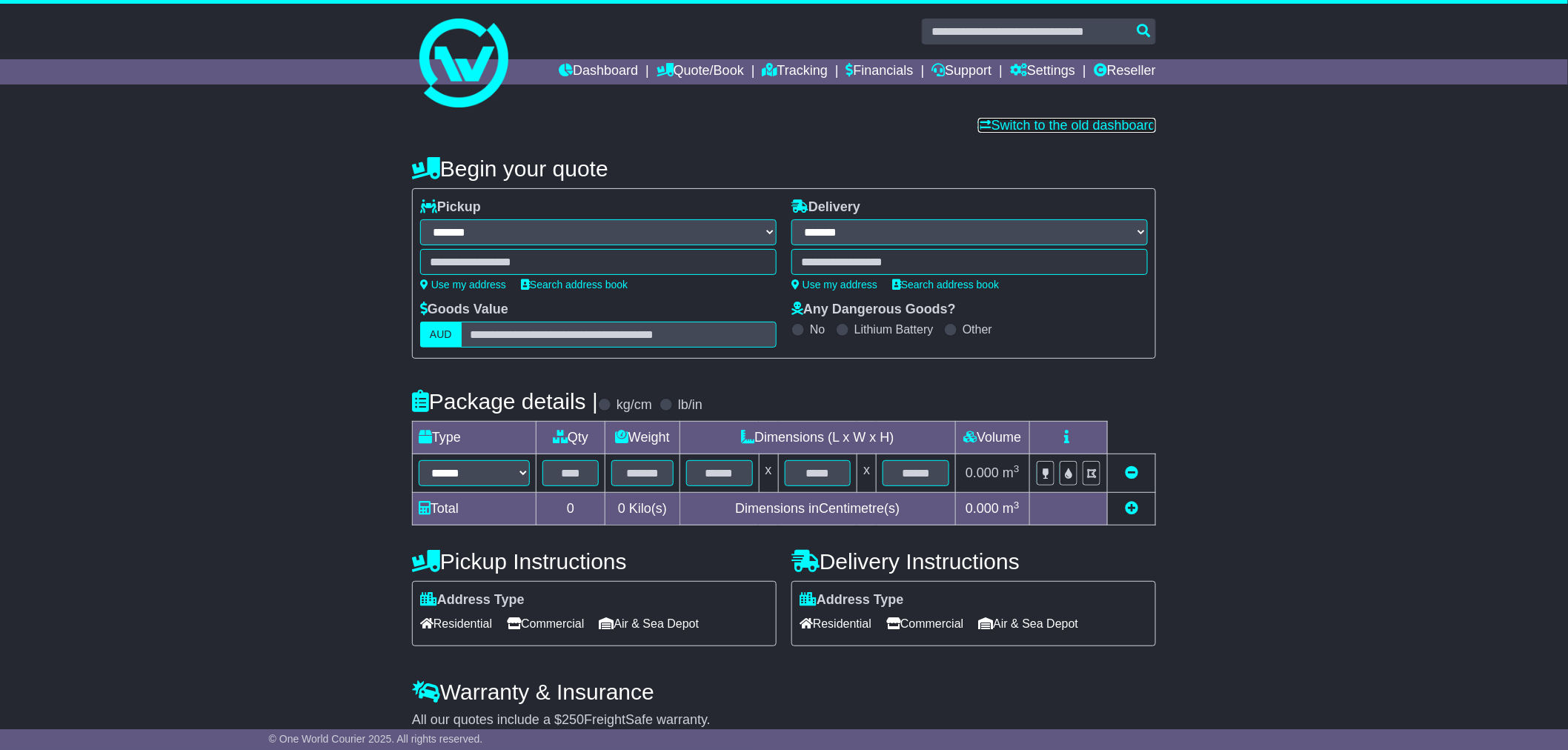 click on "Switch to the old dashboard" at bounding box center (1067, 125) 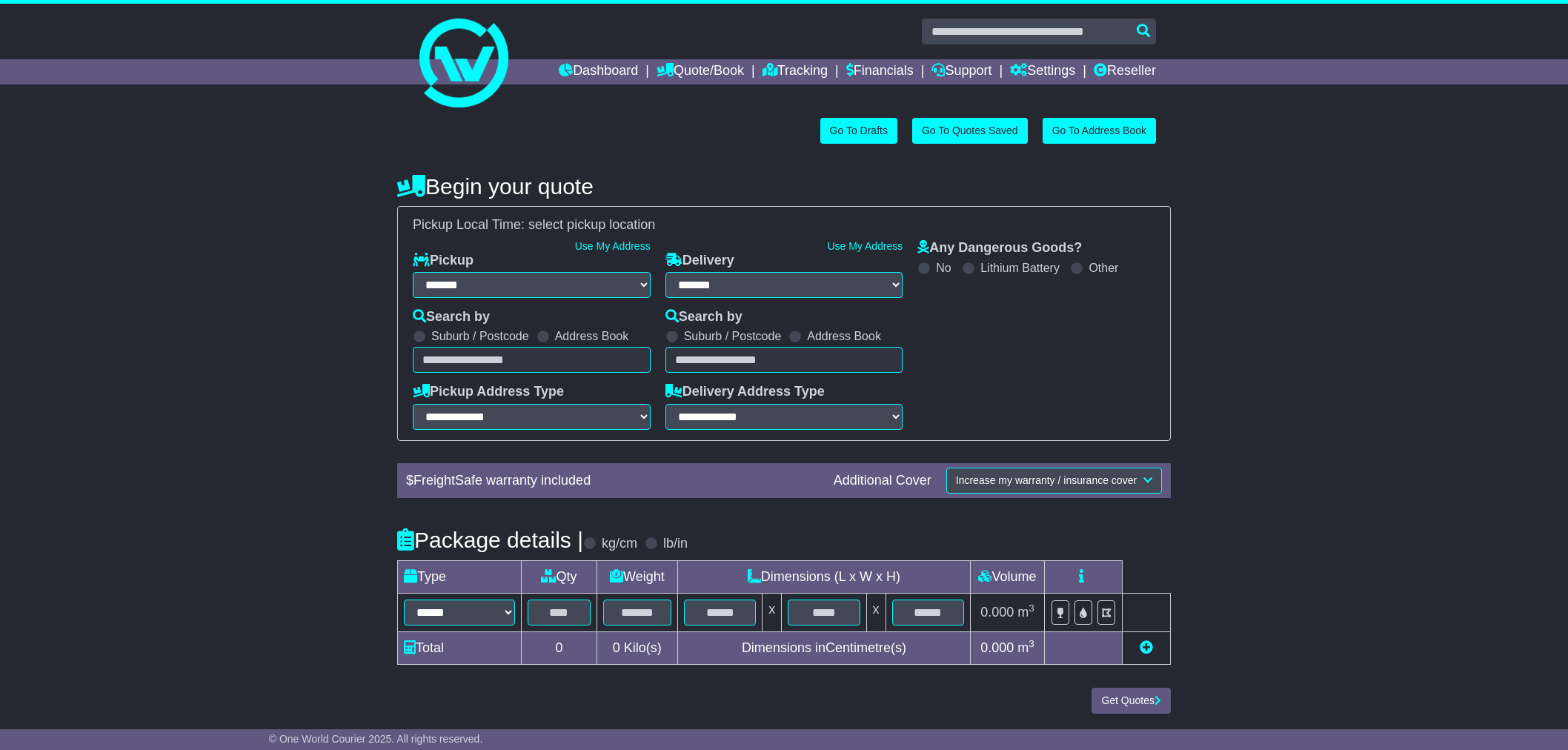 select on "**" 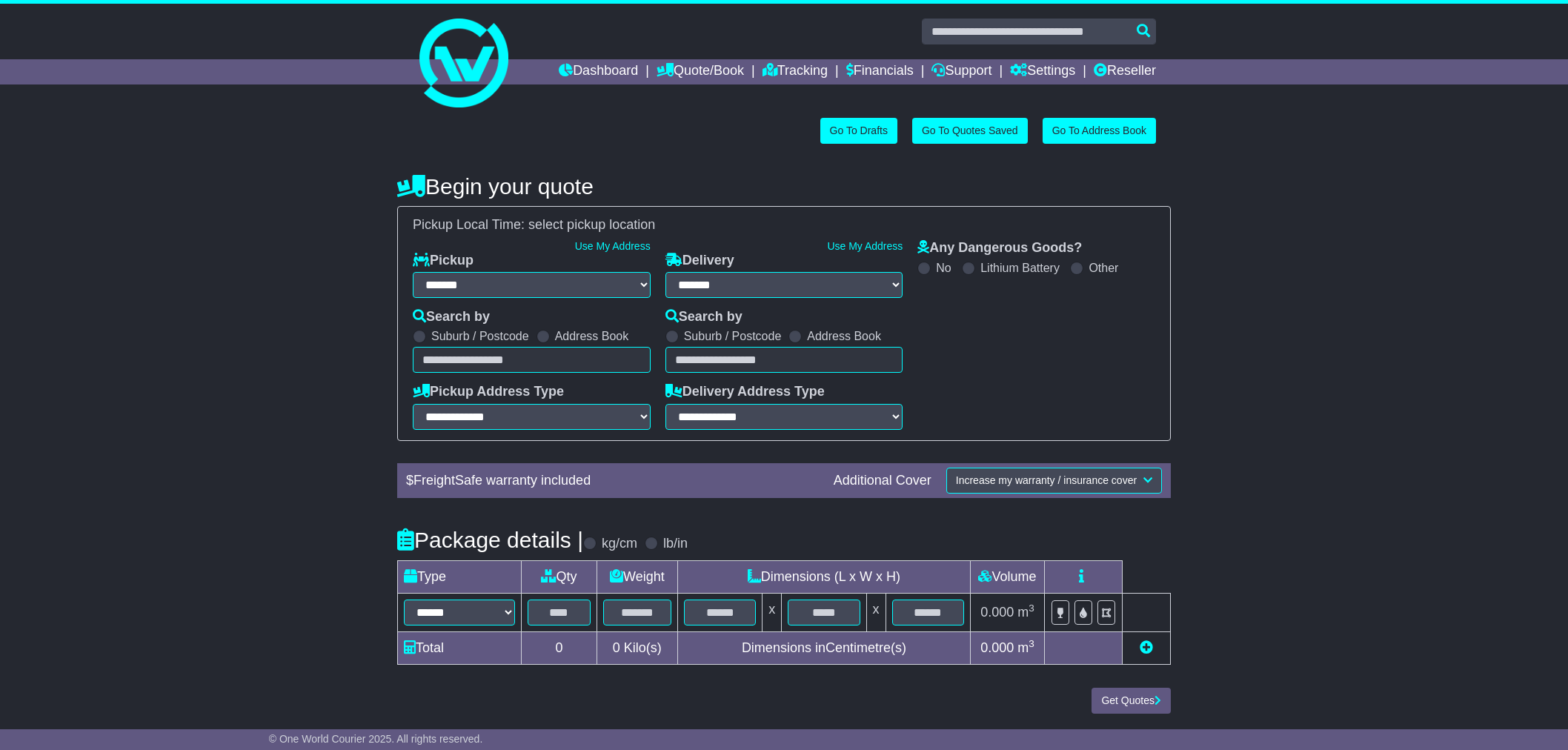 scroll, scrollTop: 0, scrollLeft: 0, axis: both 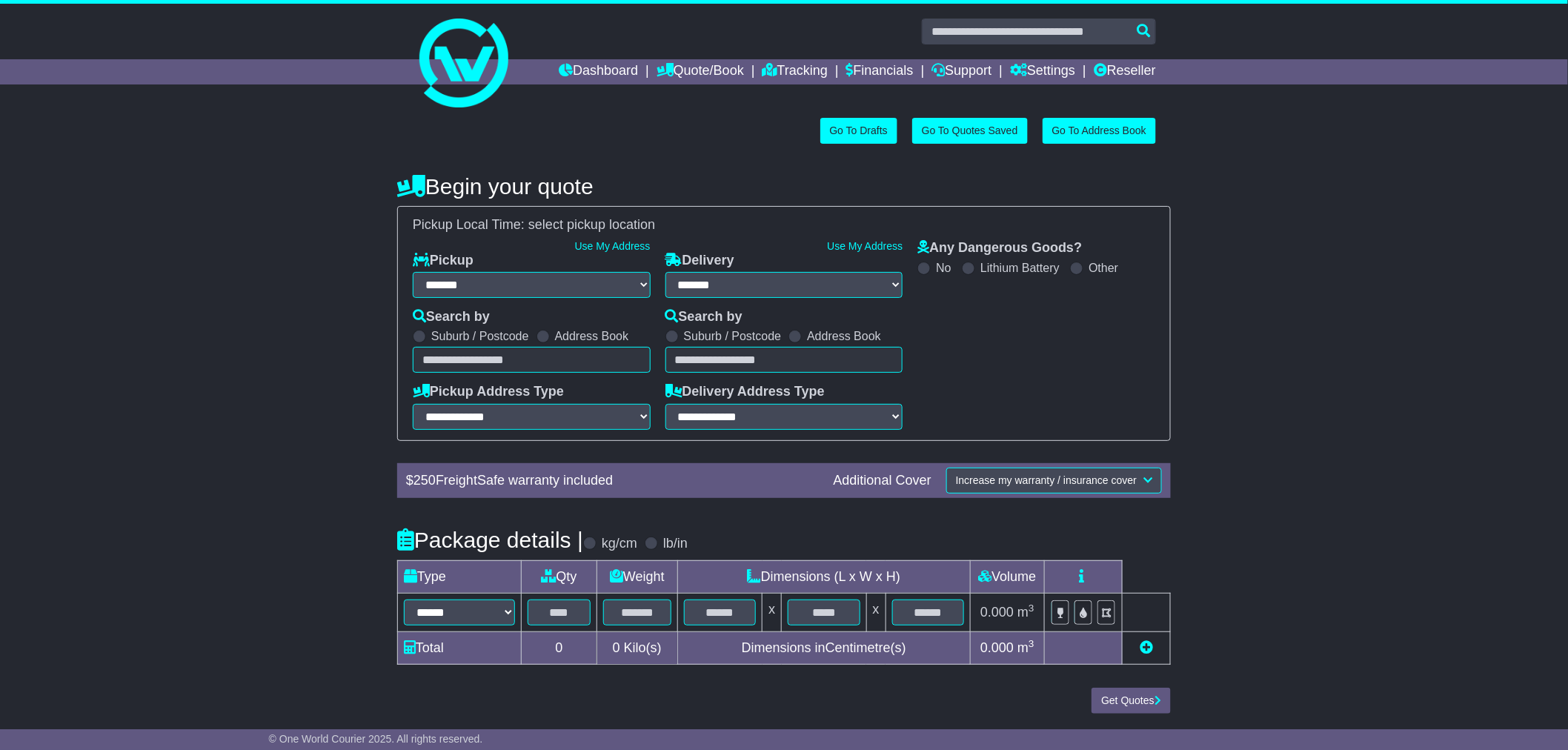 click at bounding box center (531, 359) 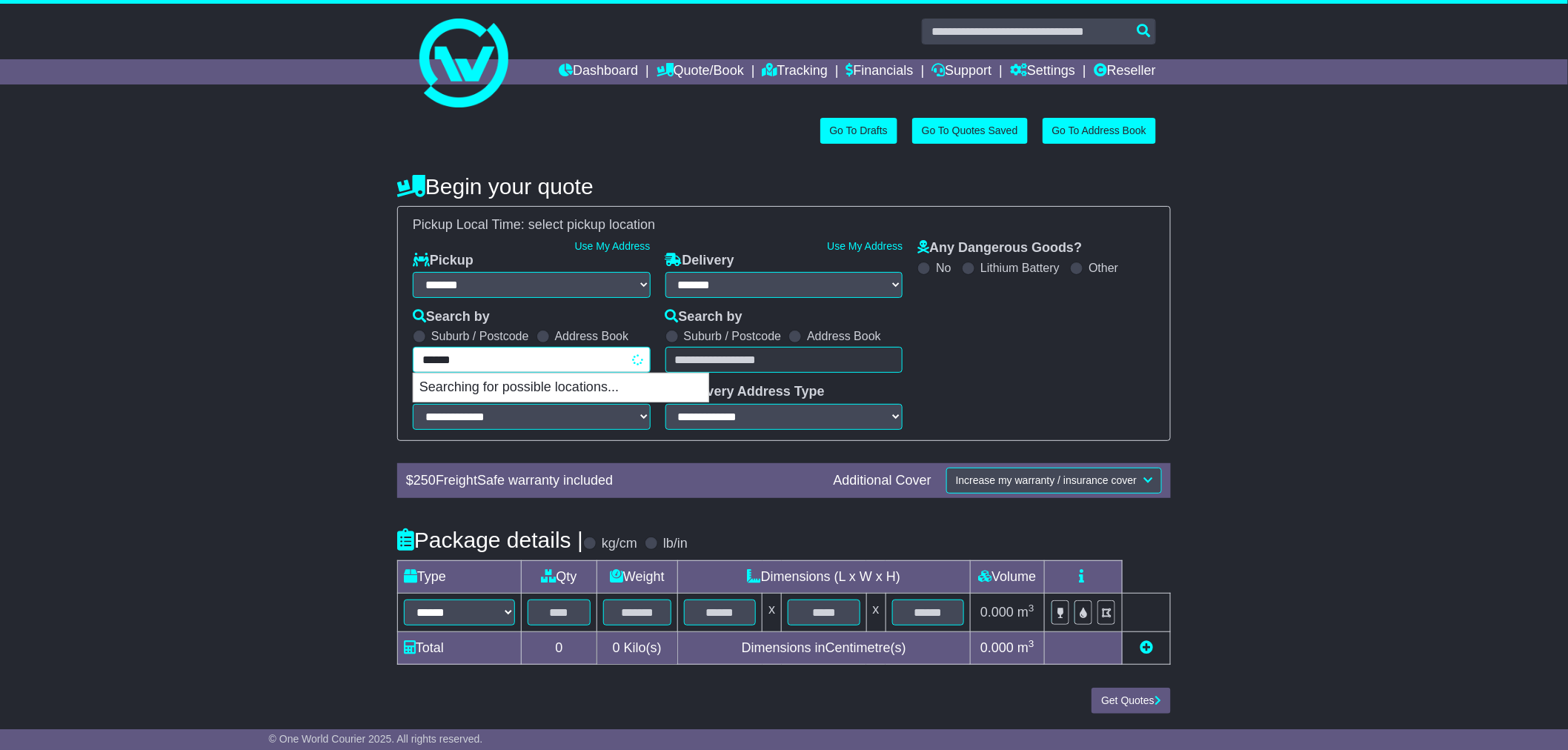 type on "*******" 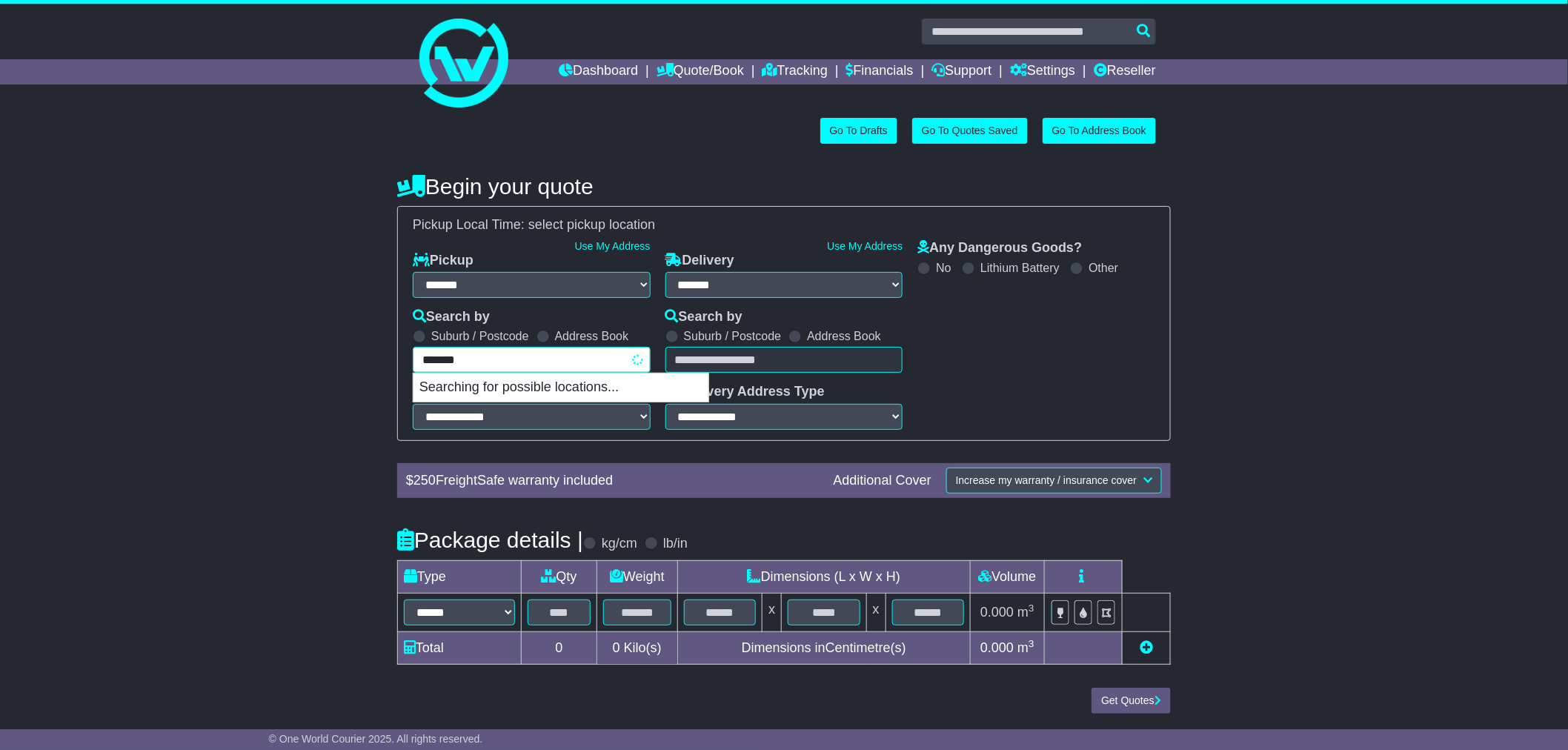 type on "*********" 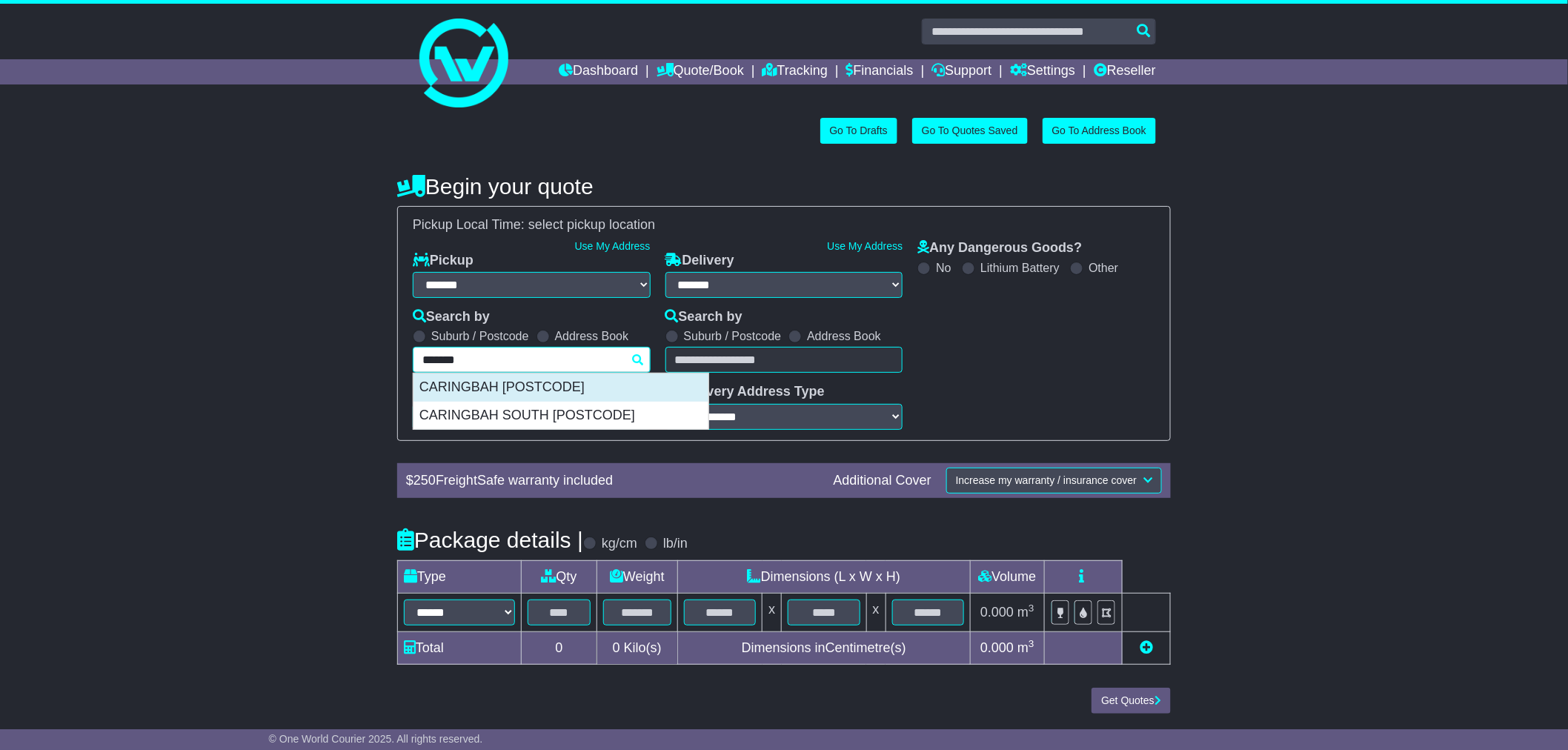 click on "CARINGBAH 2229" at bounding box center [561, 388] 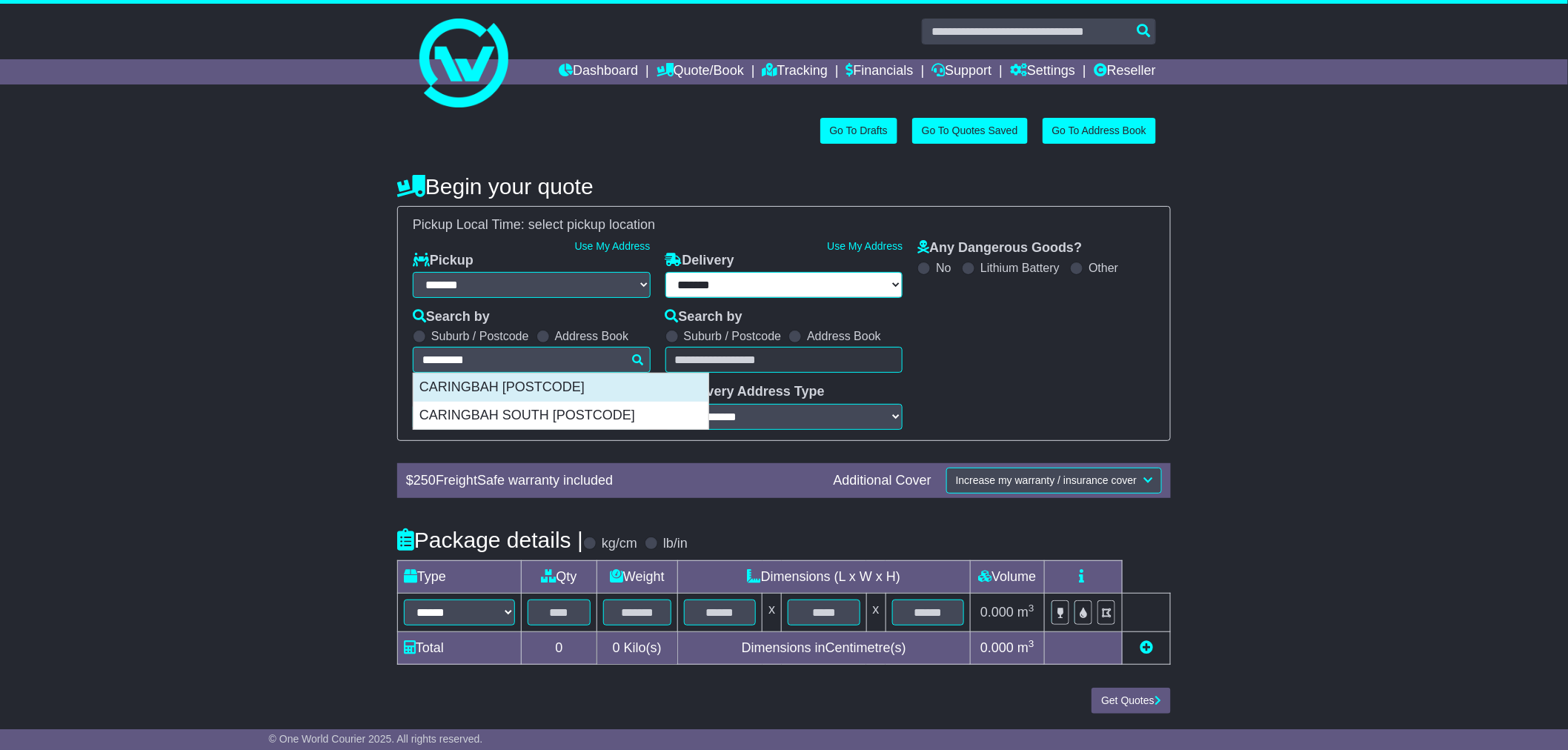 type on "**********" 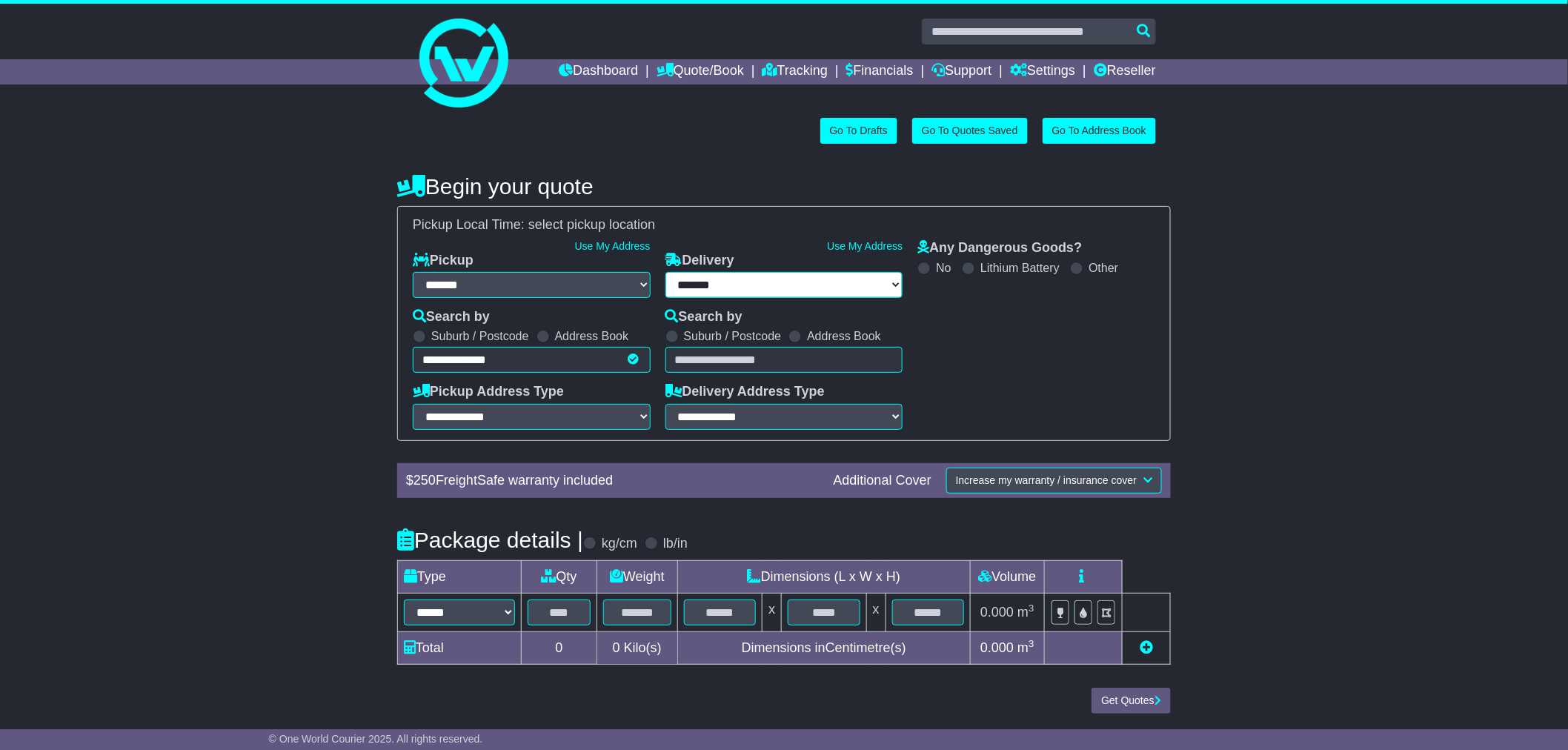 type on "**********" 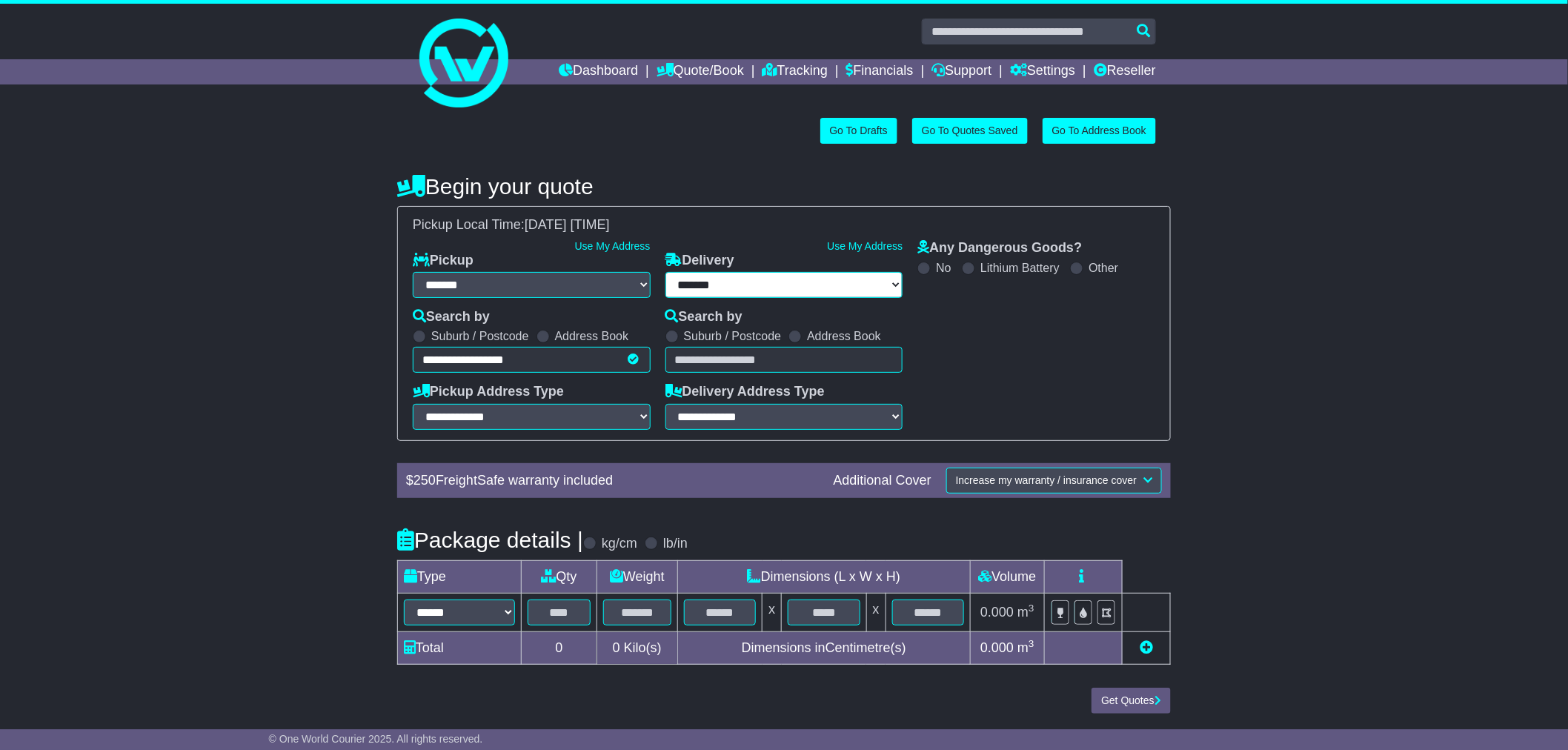 click on "**********" at bounding box center (784, 285) 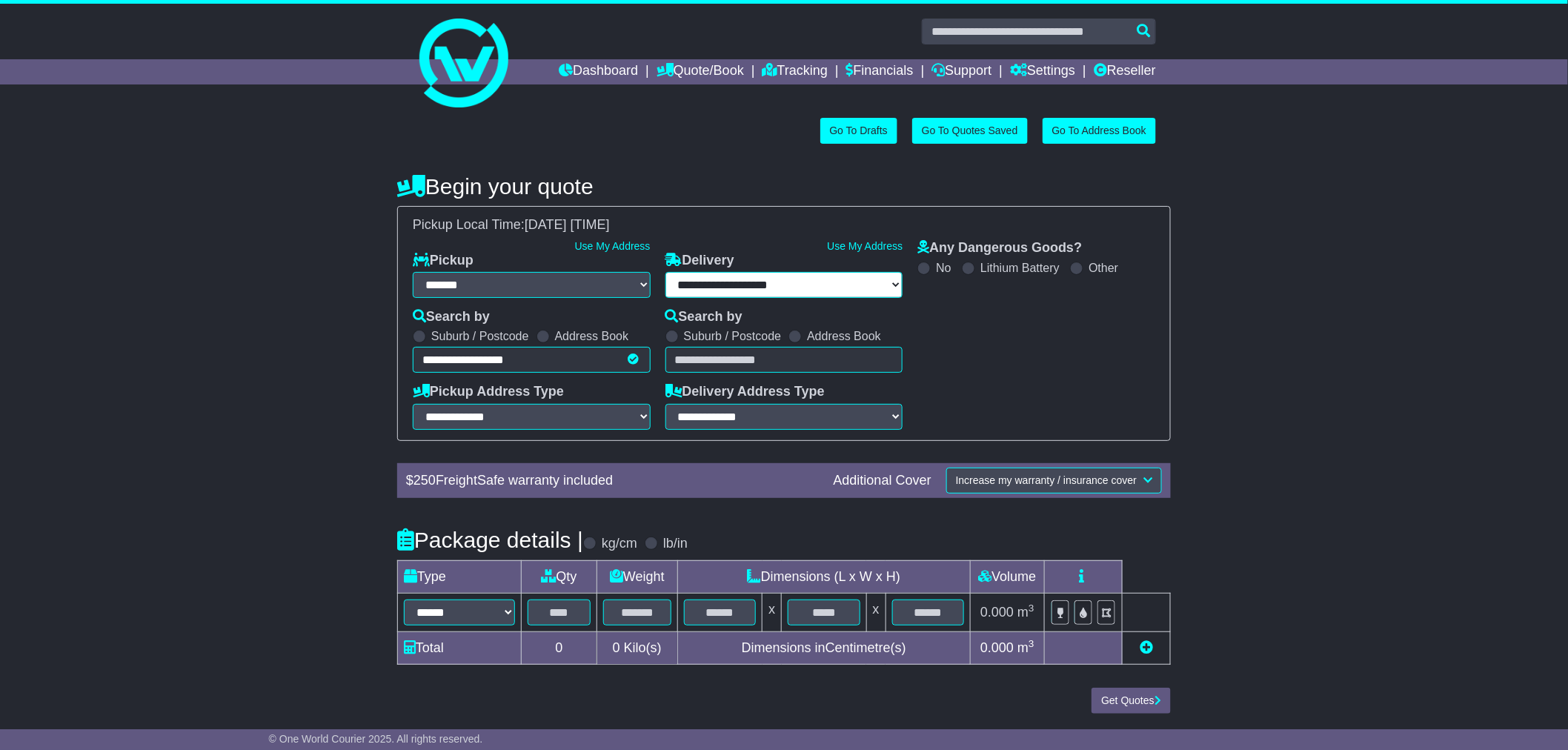 click on "**********" at bounding box center (784, 285) 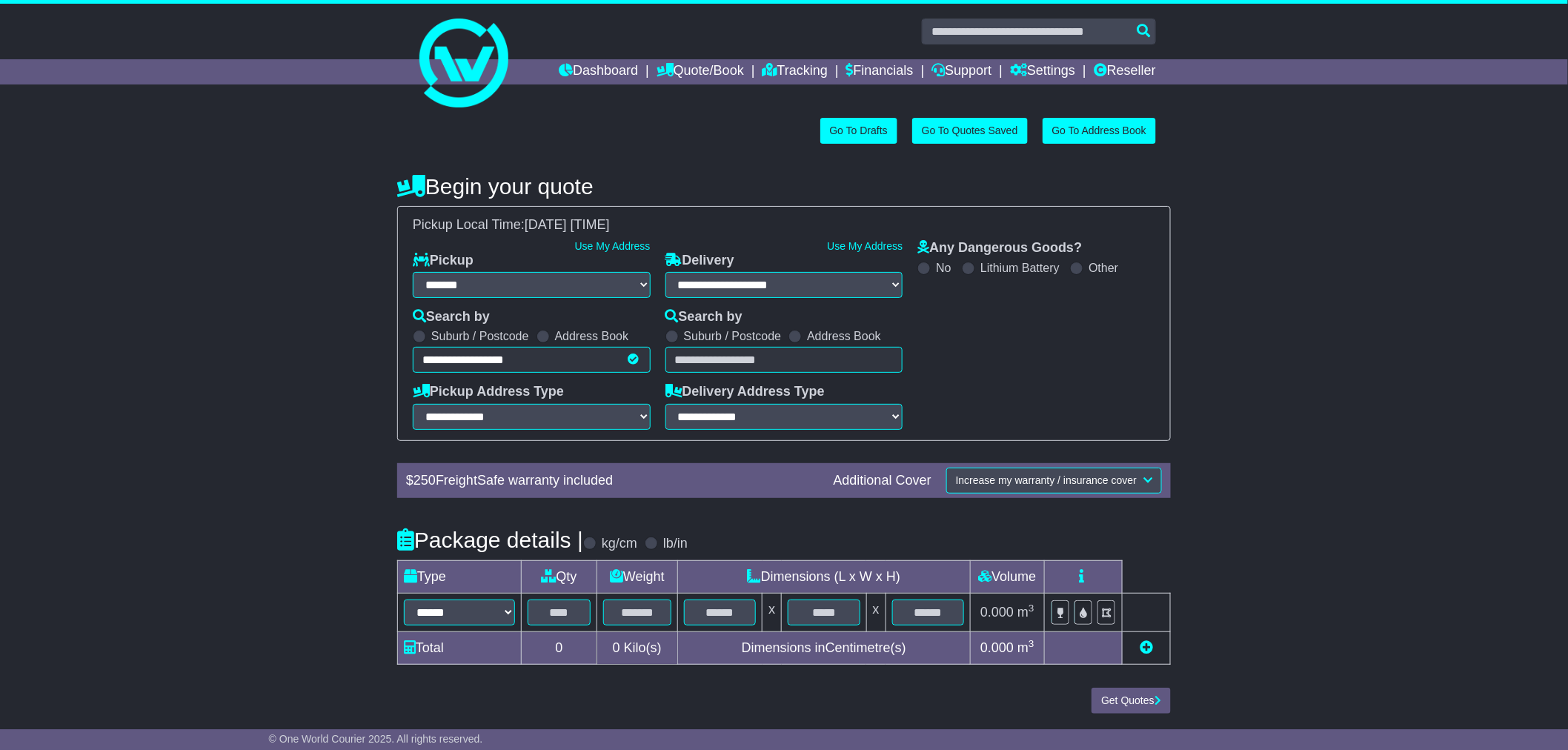 click at bounding box center [784, 359] 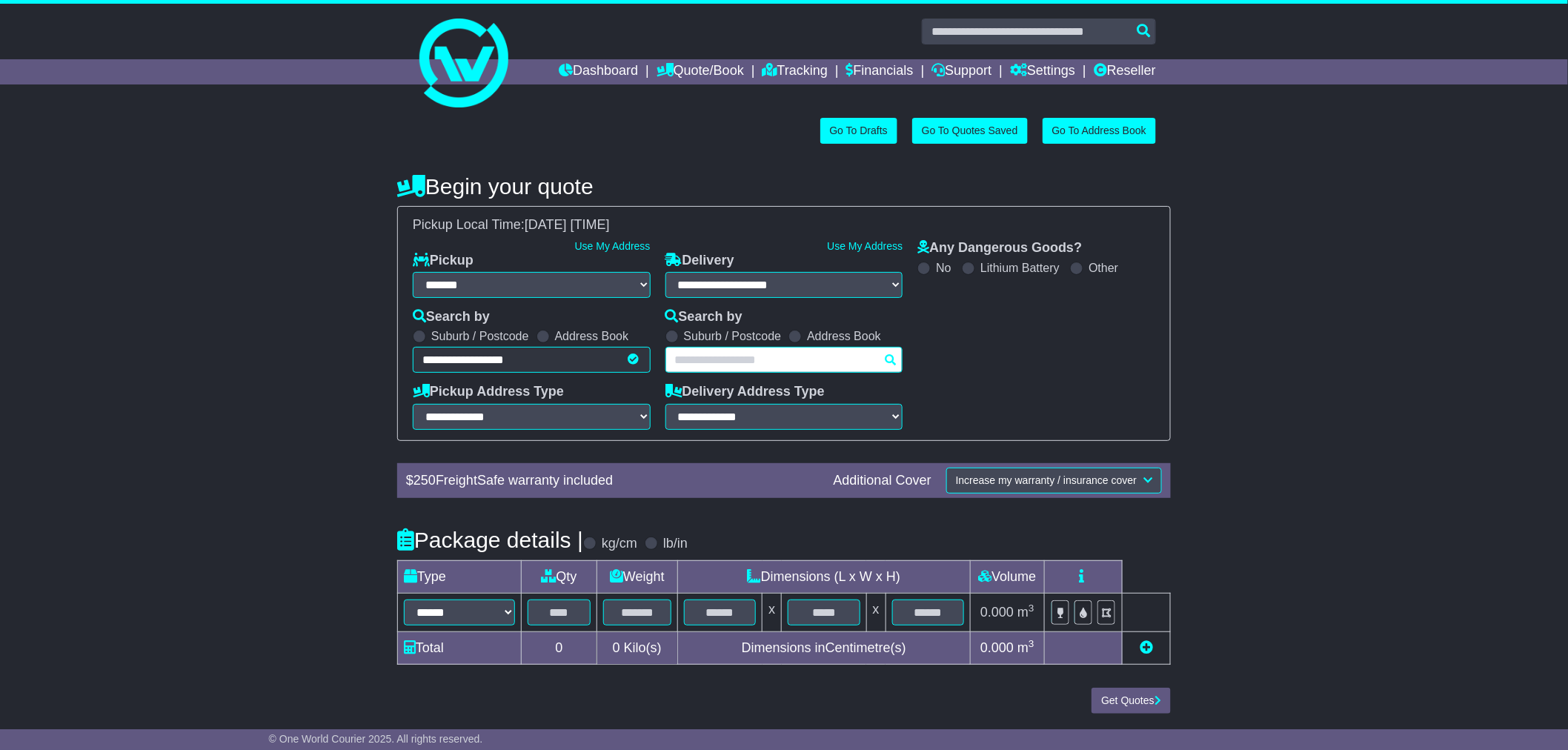 click at bounding box center (784, 359) 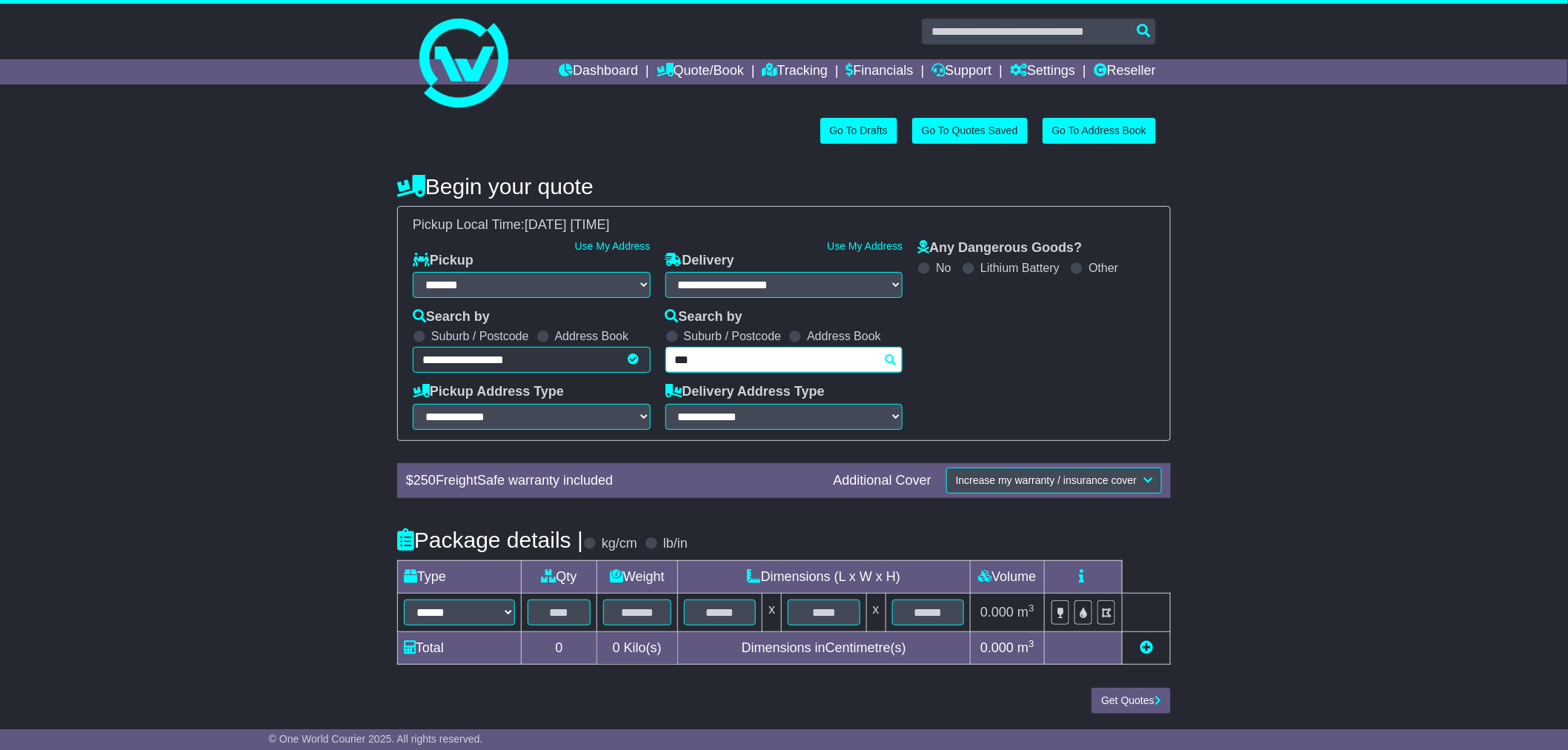 type on "****" 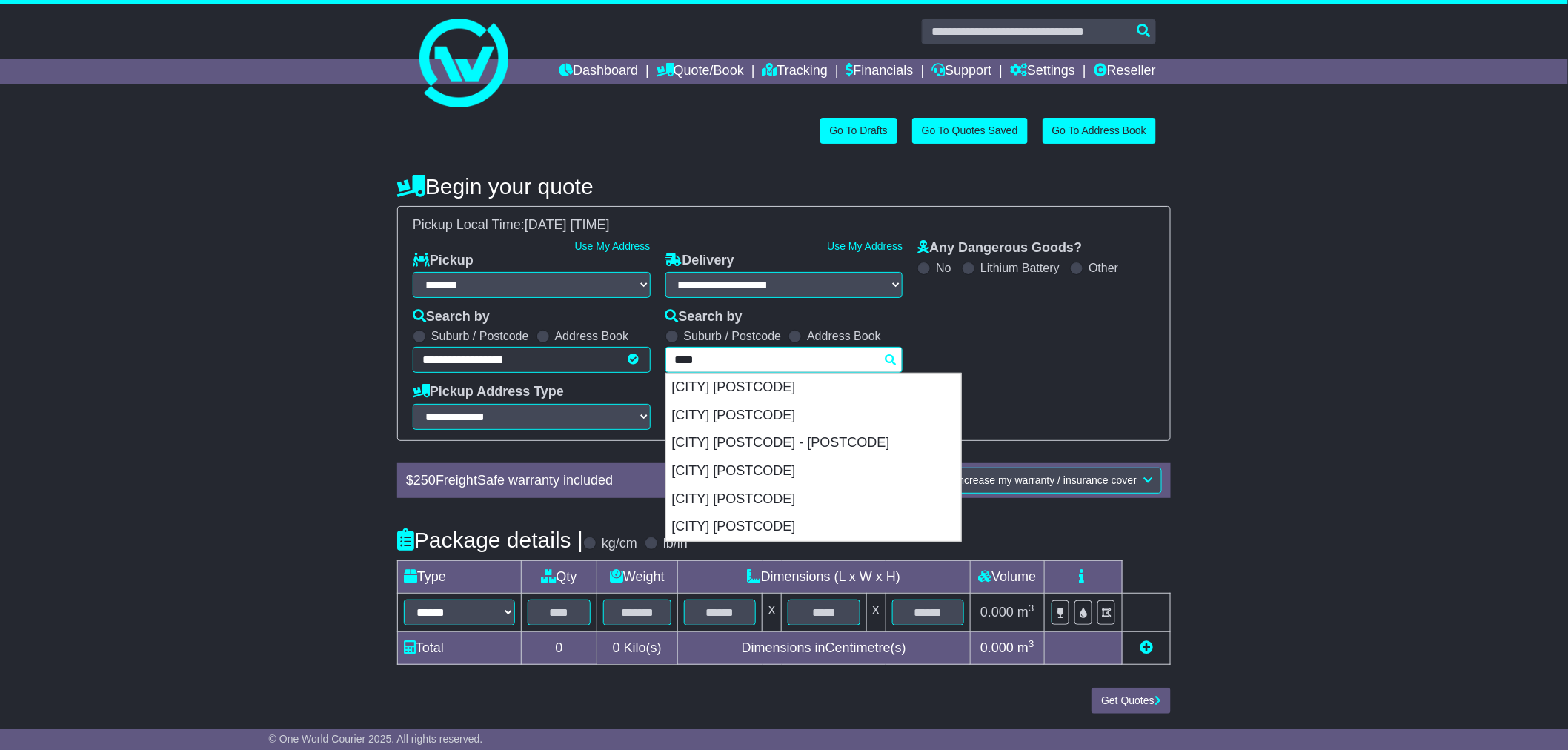 click on "DUNEDIN 9010 - 9014" at bounding box center [814, 443] 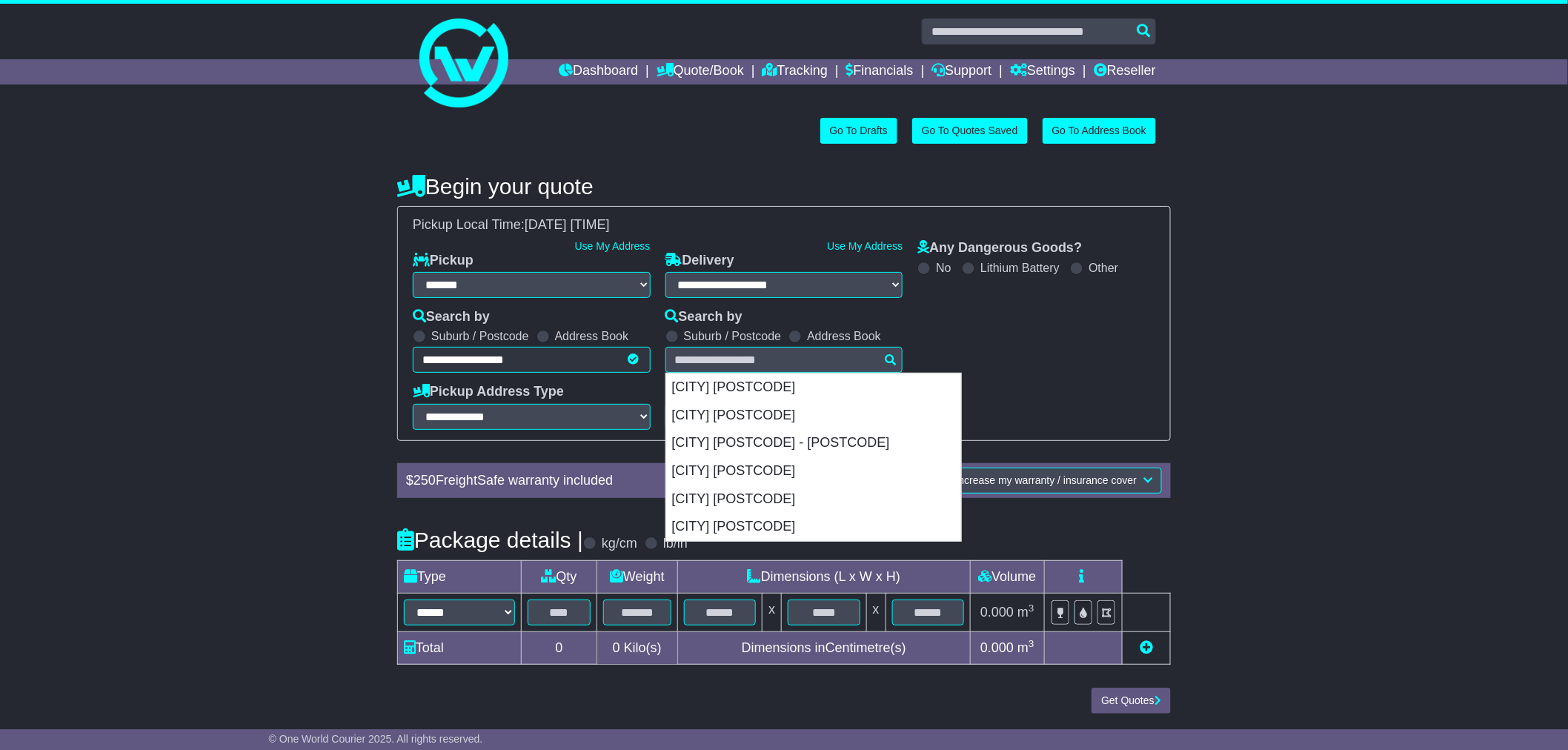 select on "****" 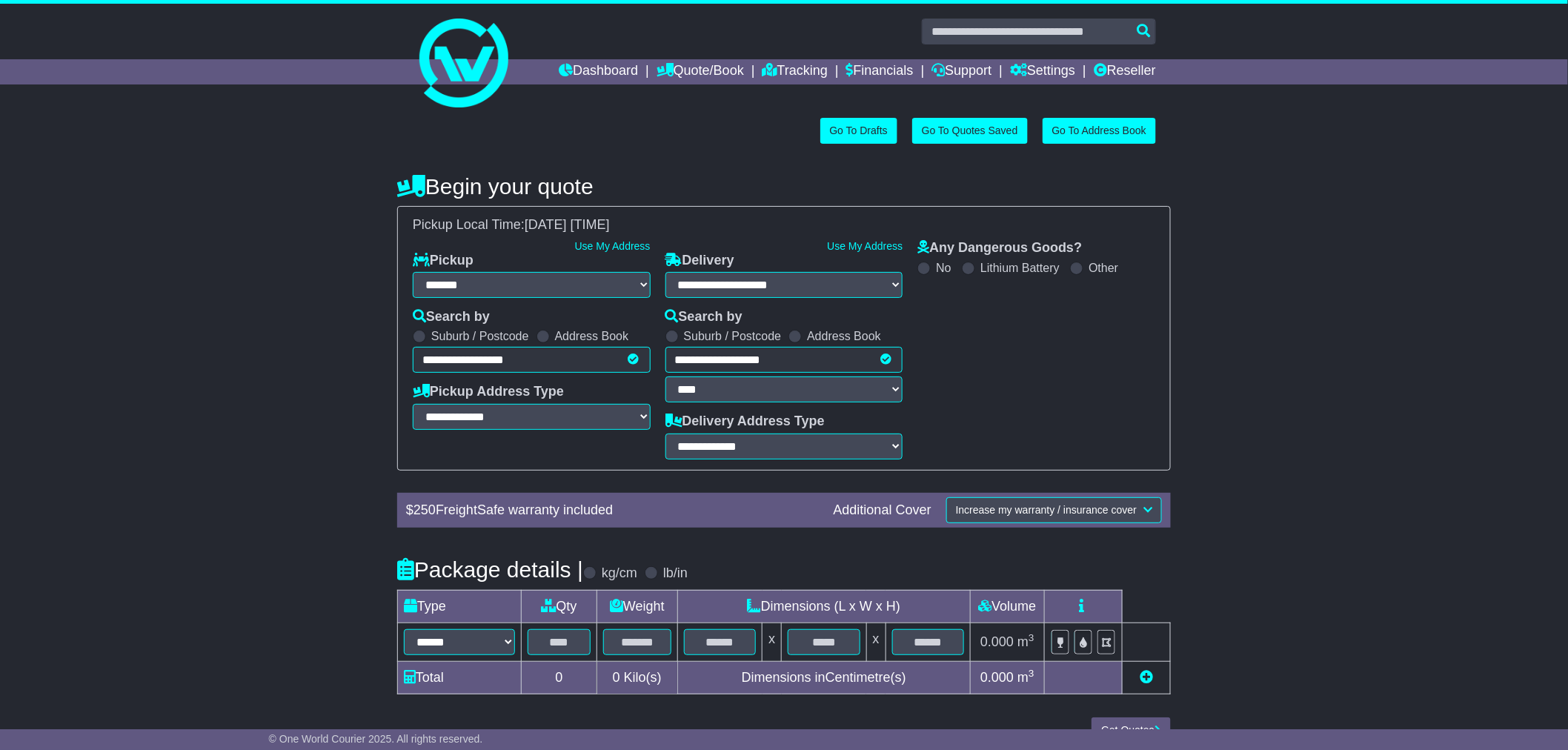 type on "**********" 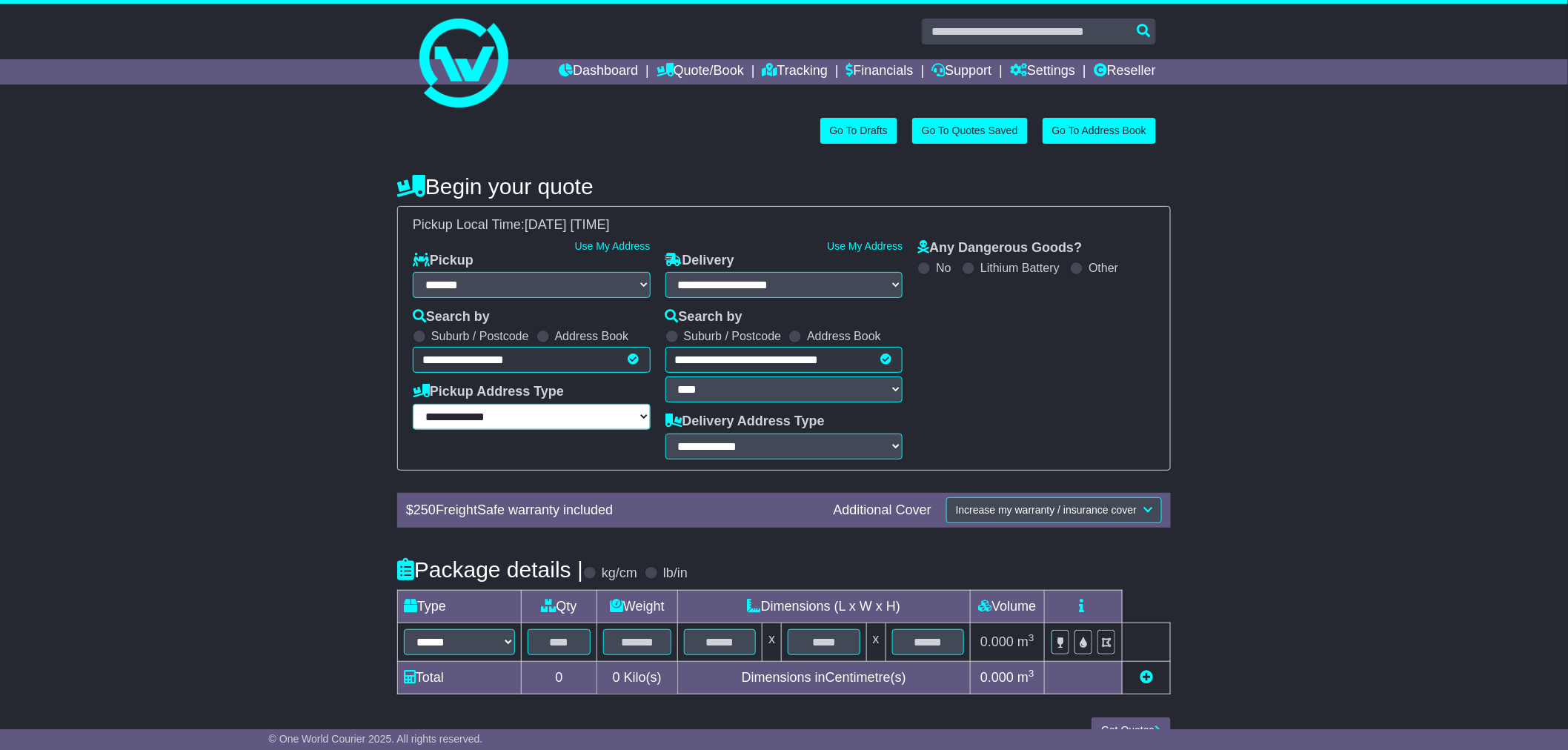 click on "**********" at bounding box center (531, 417) 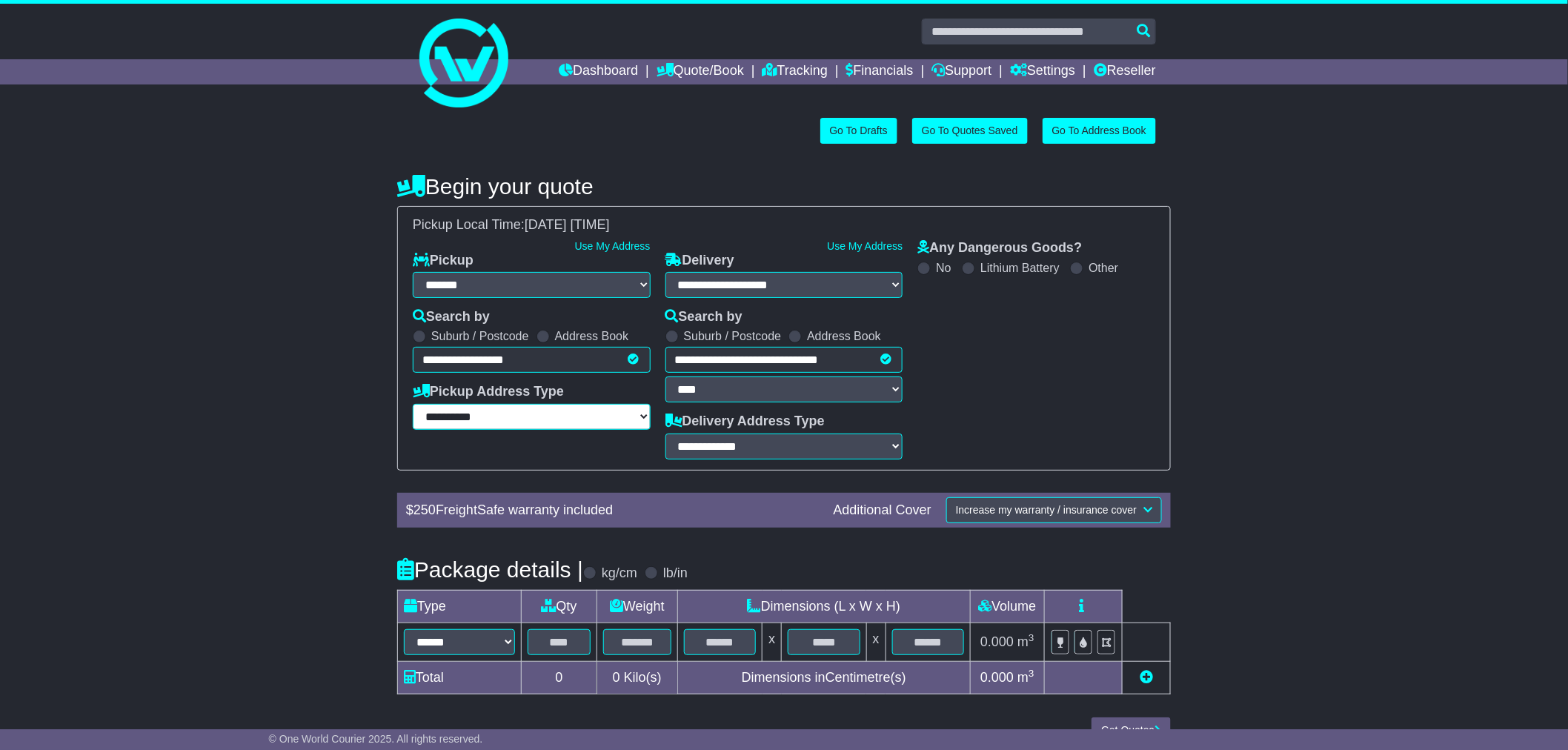 click on "**********" at bounding box center (531, 417) 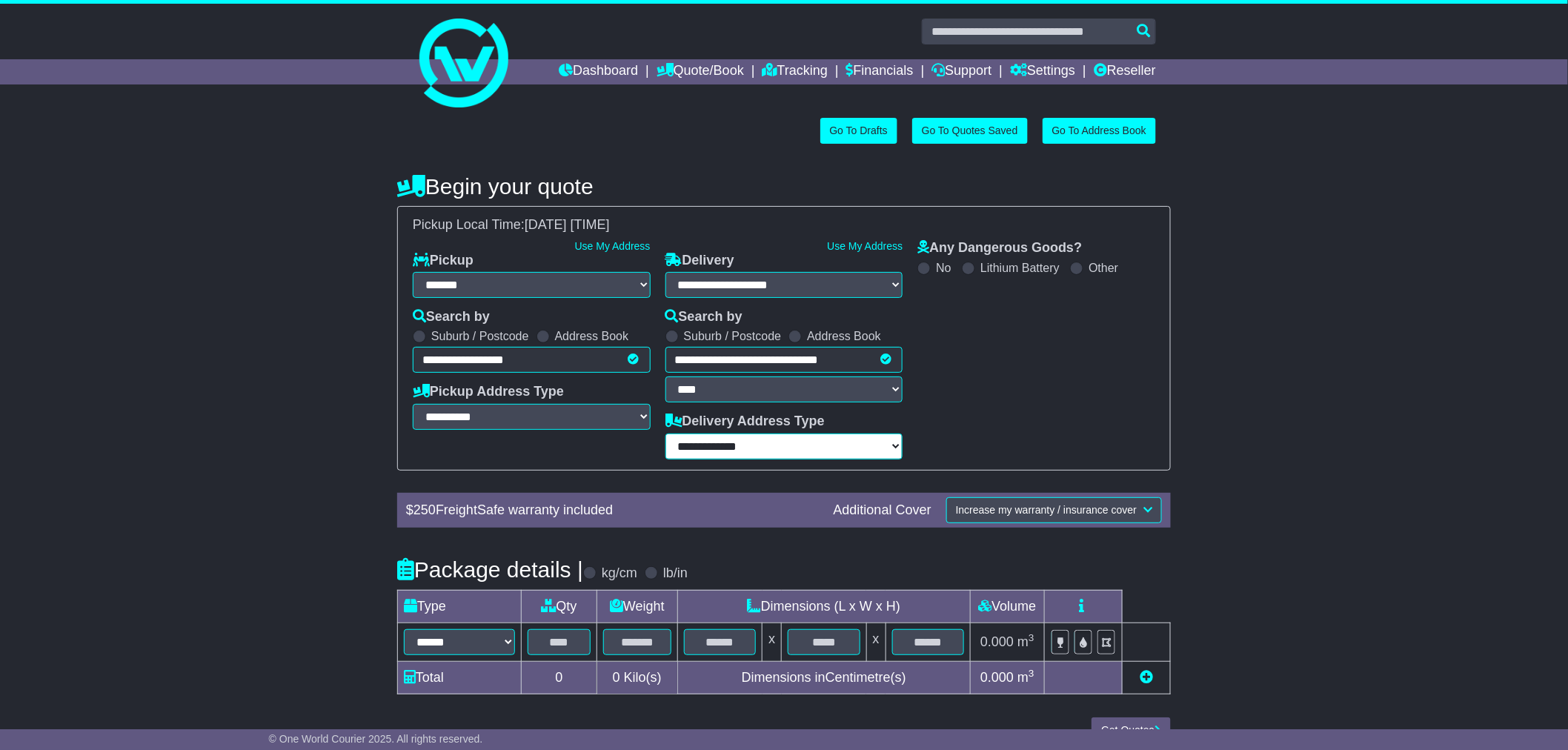 click on "**********" at bounding box center (784, 446) 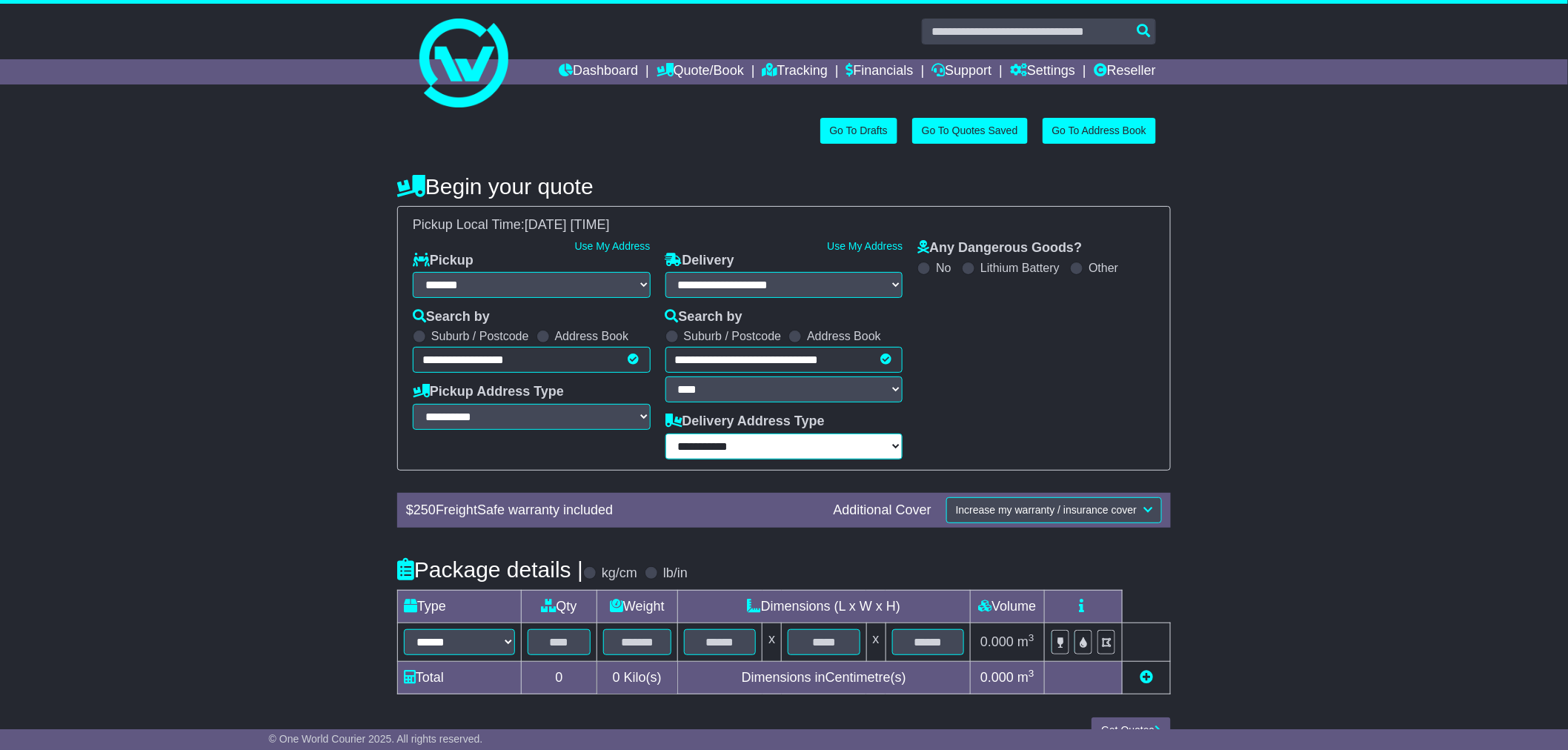 click on "**********" at bounding box center (784, 446) 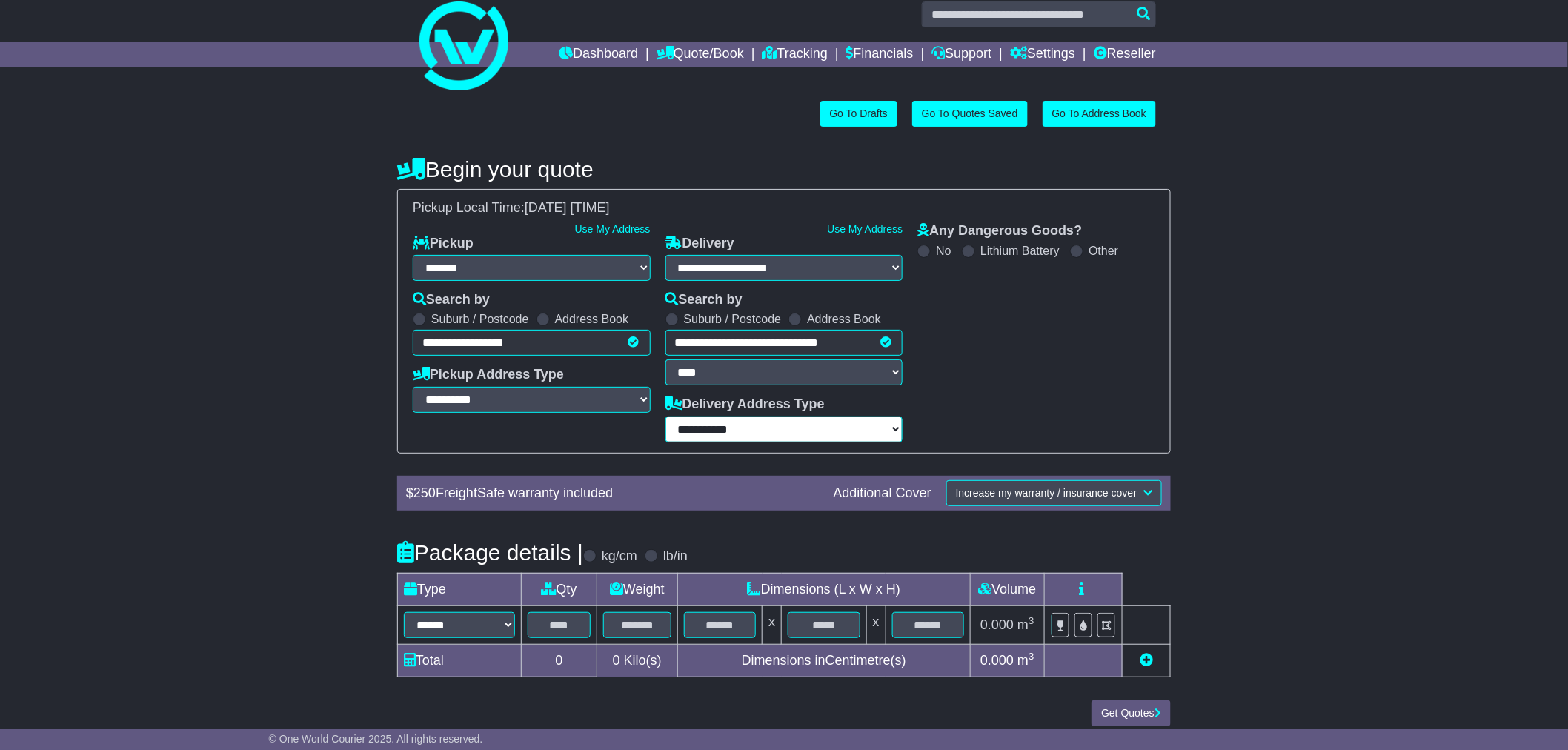 scroll, scrollTop: 32, scrollLeft: 0, axis: vertical 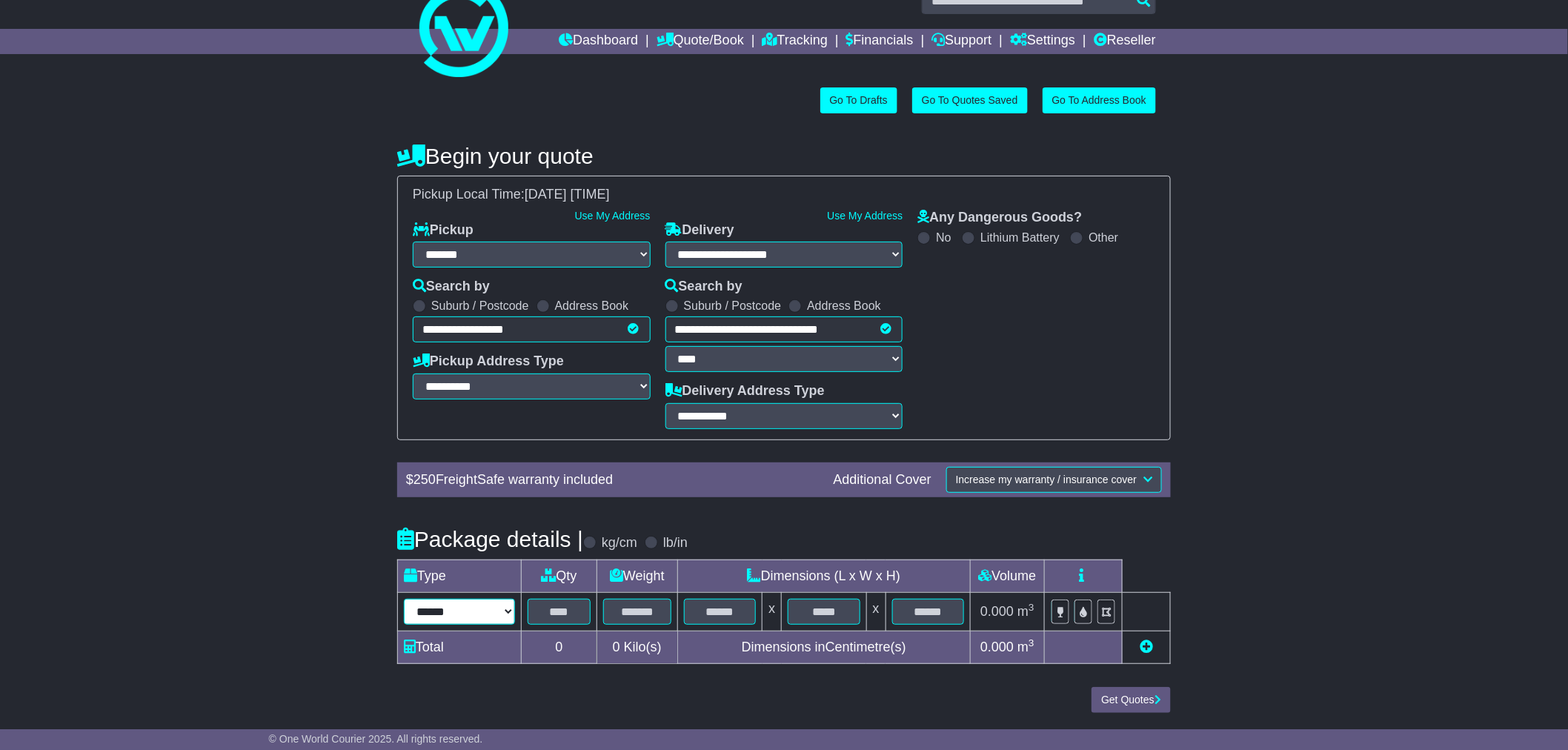 click on "****** ****** *** ******** ***** **** **** ****** *** *******" at bounding box center [459, 611] 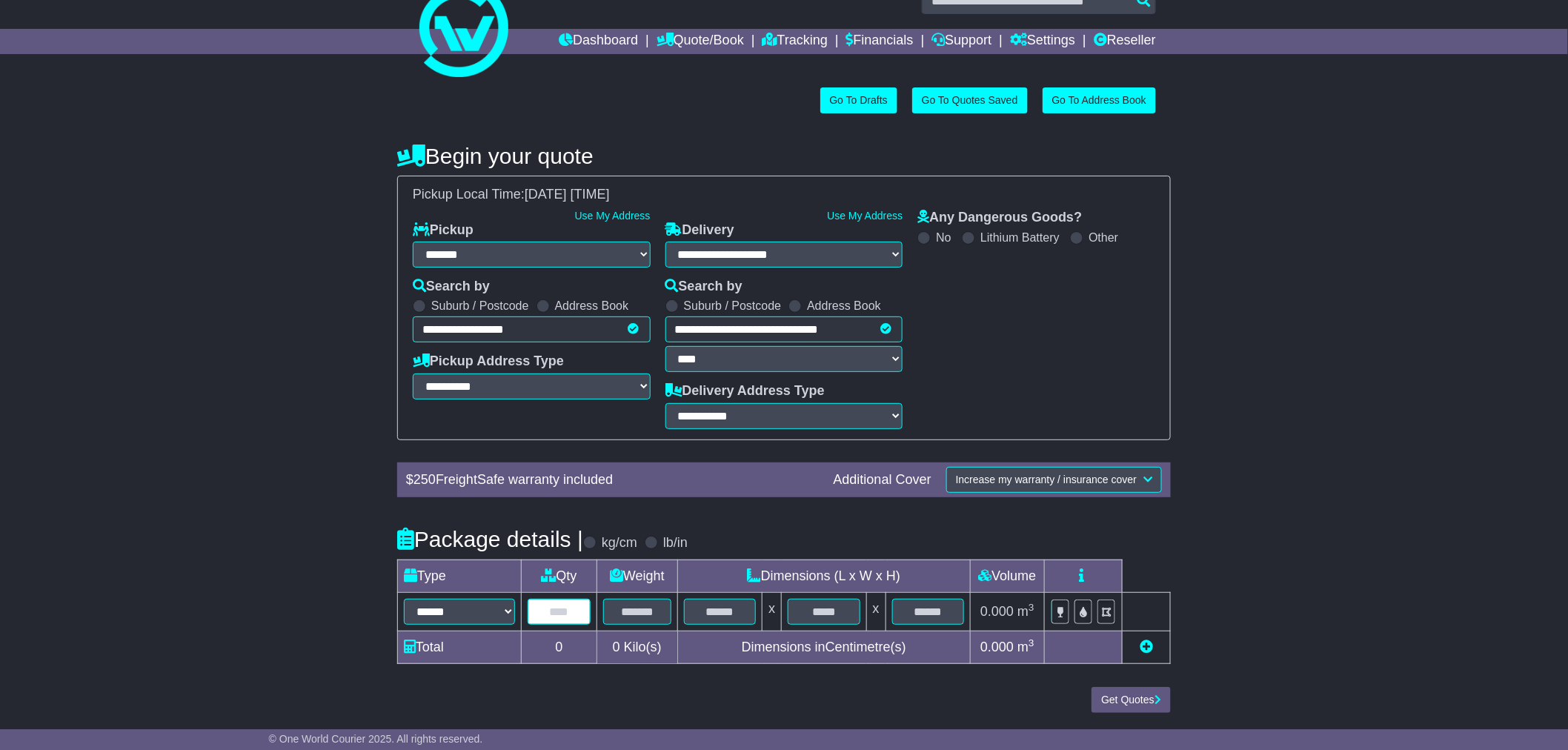 click at bounding box center (559, 611) 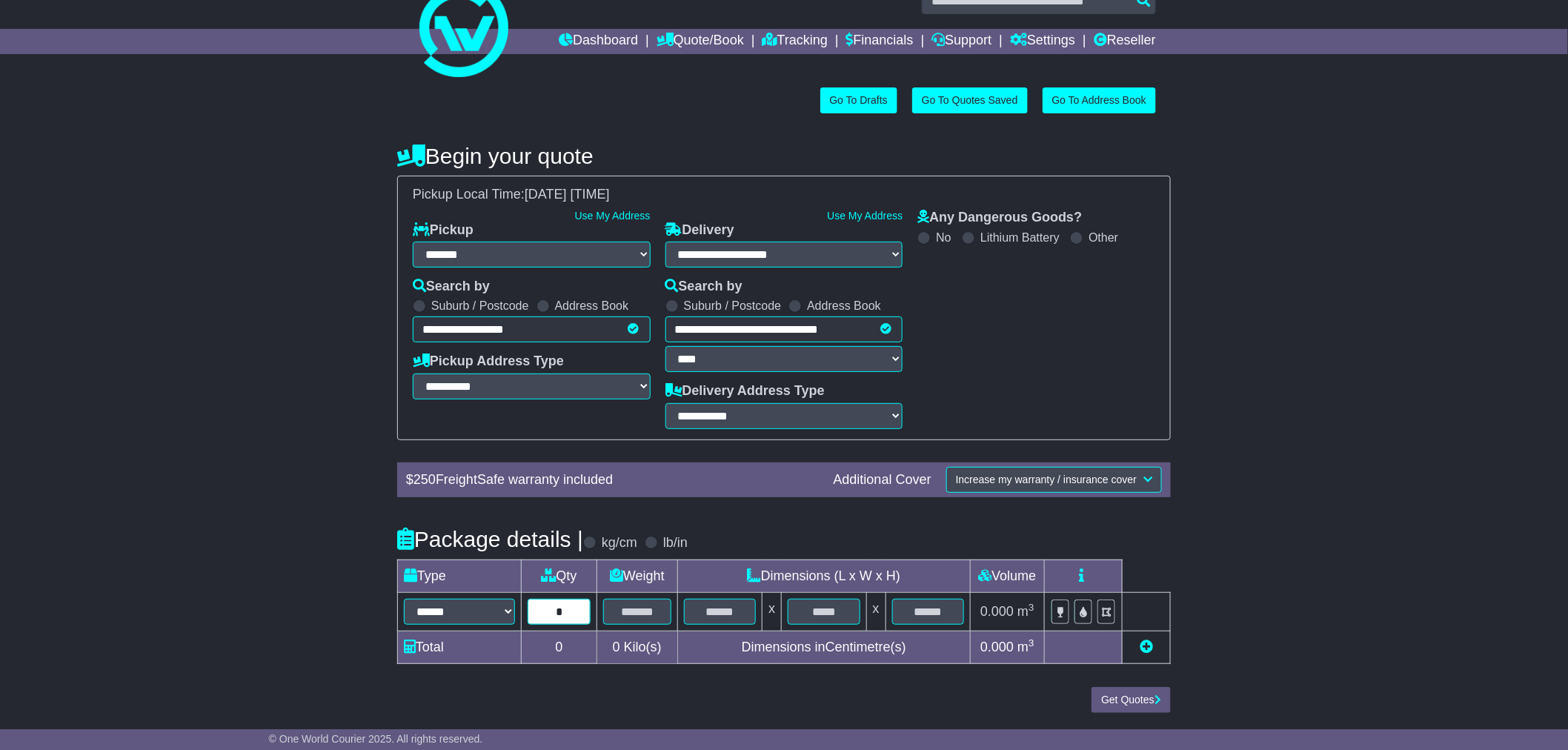 type on "*" 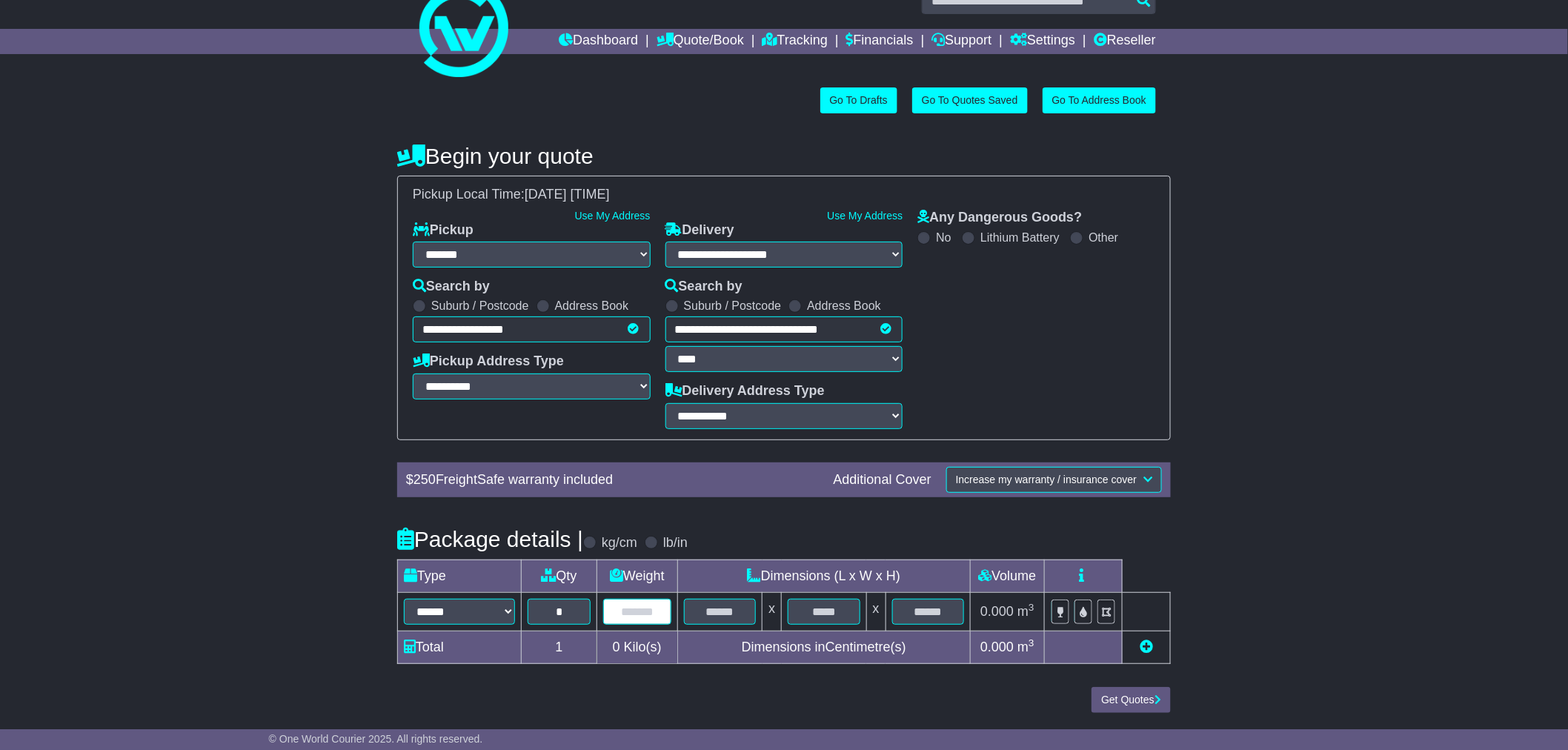 click at bounding box center (637, 611) 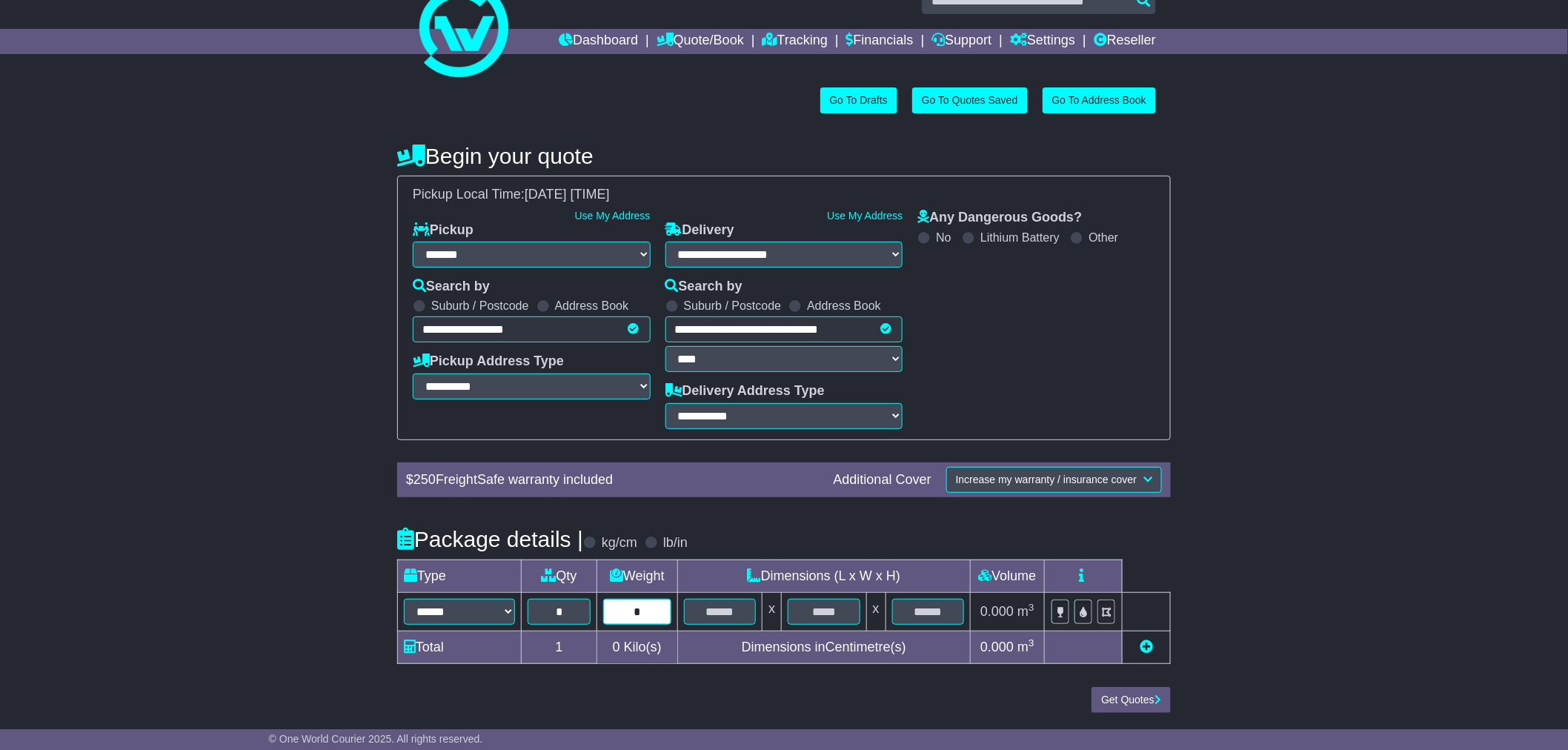 type on "*" 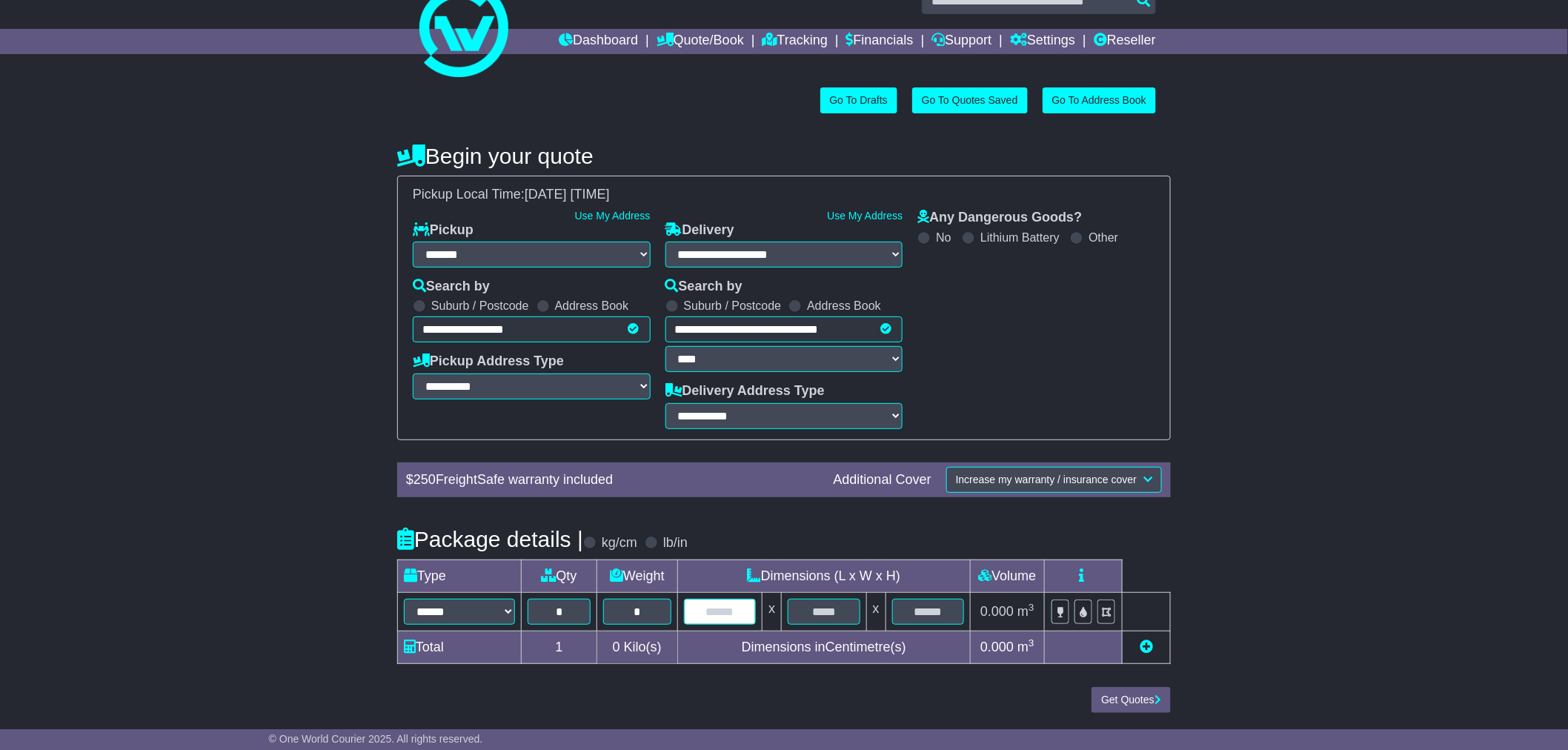 click at bounding box center [720, 611] 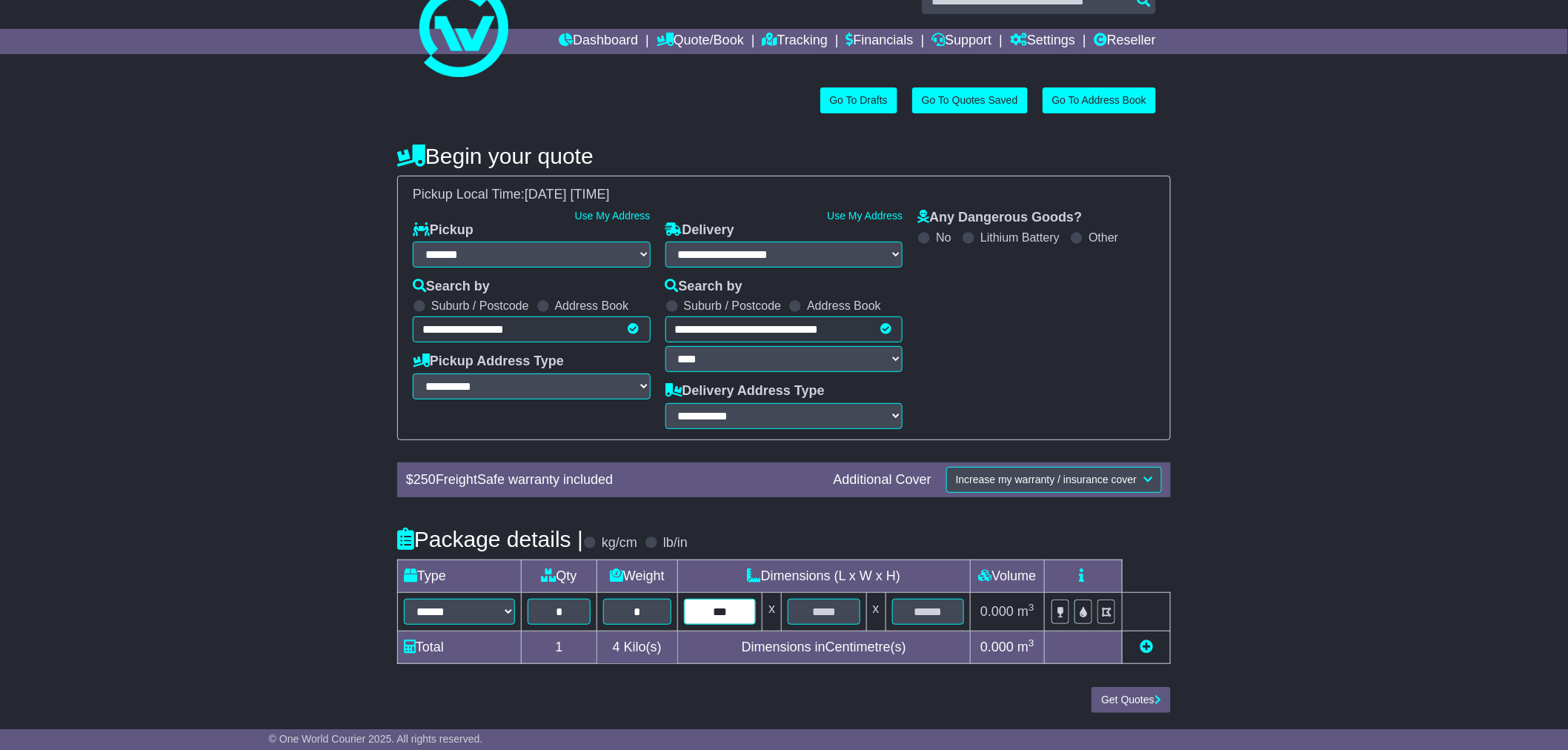 type on "***" 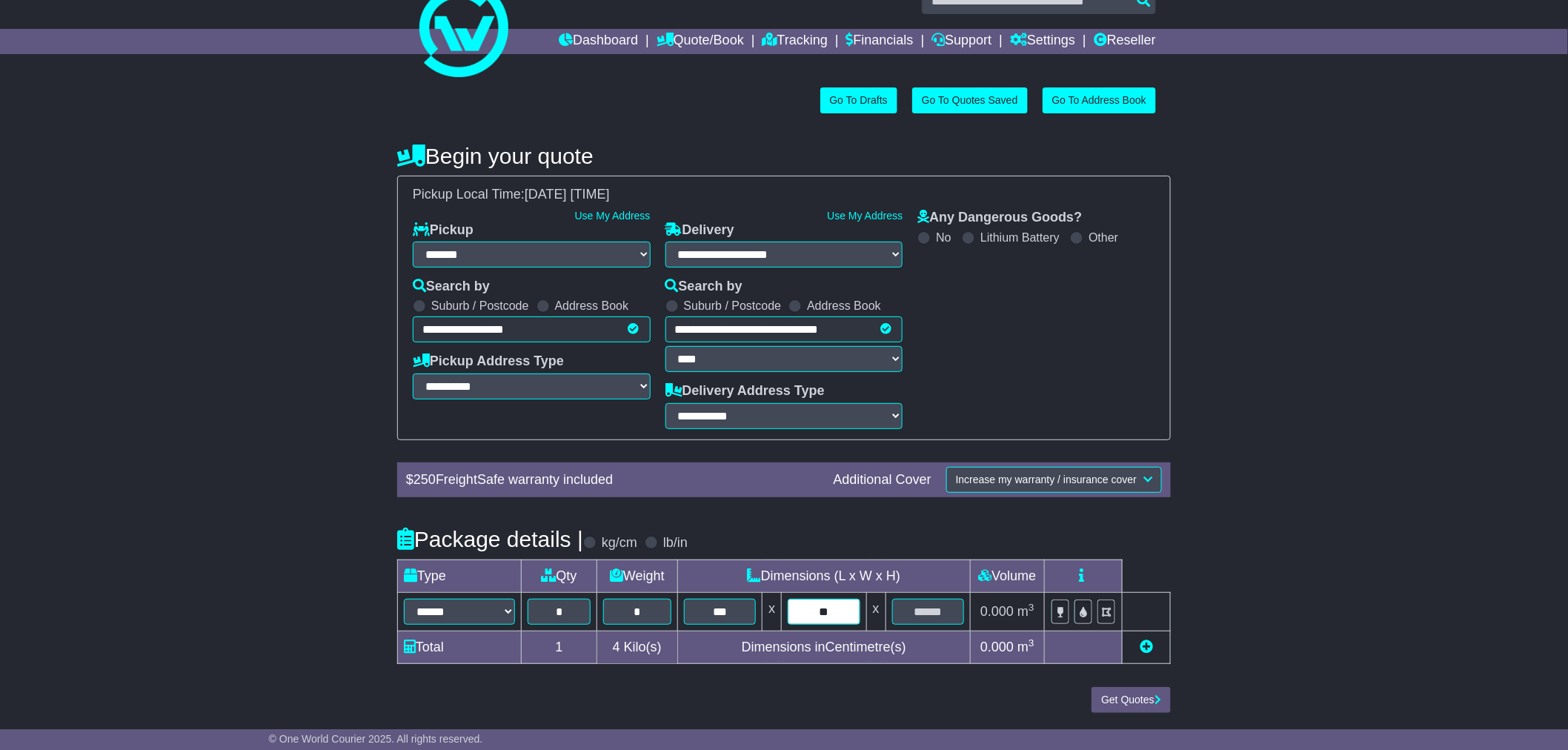 type on "**" 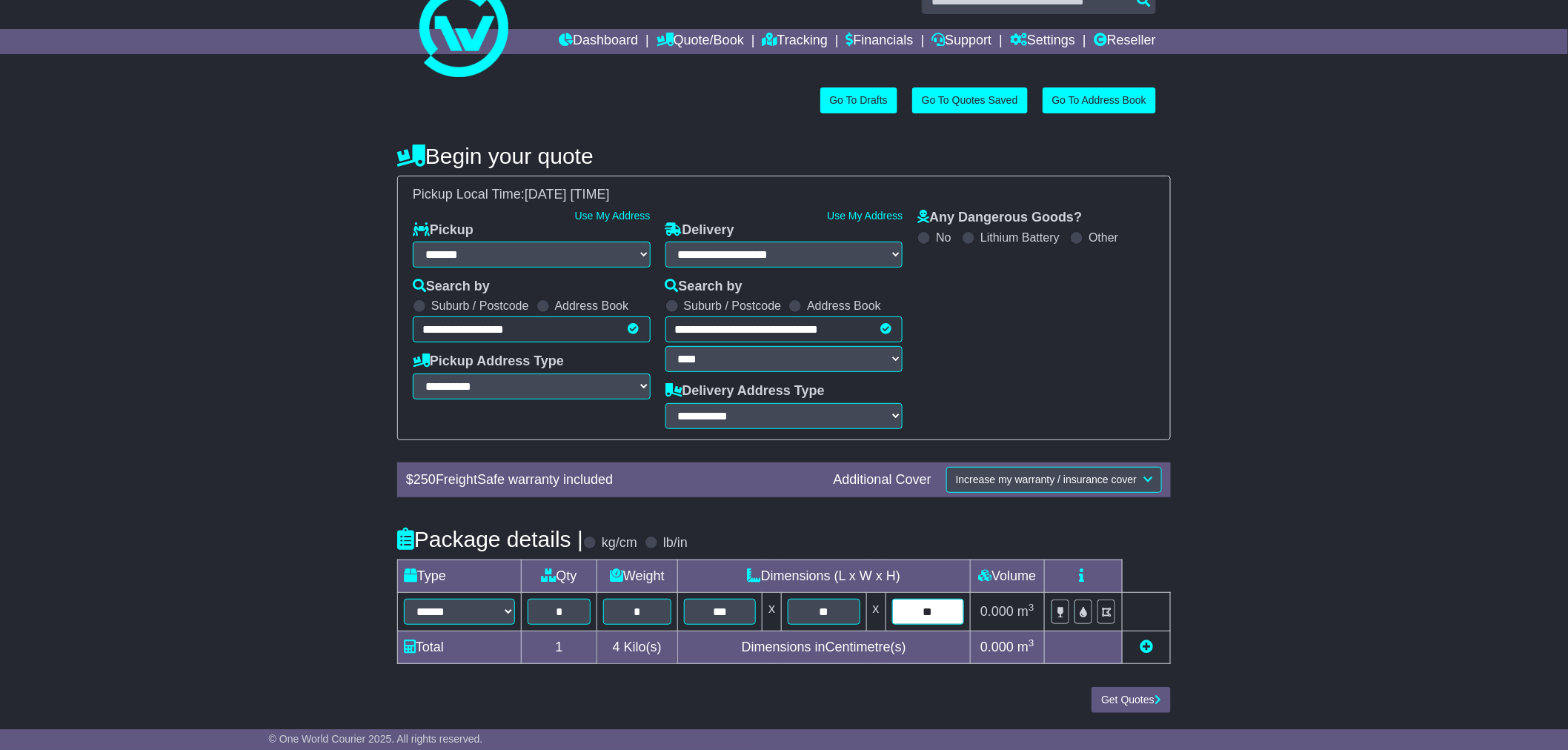 type on "**" 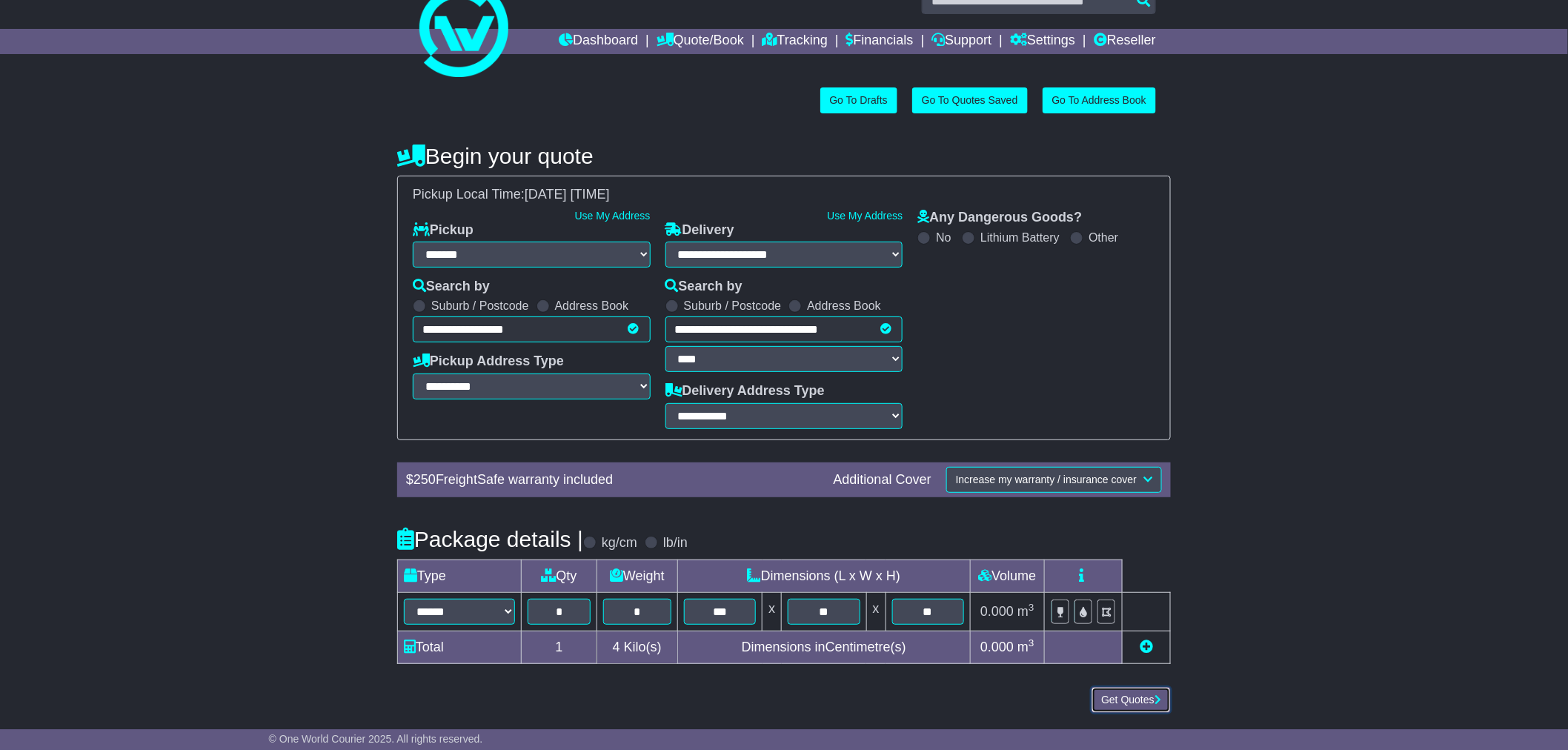 type 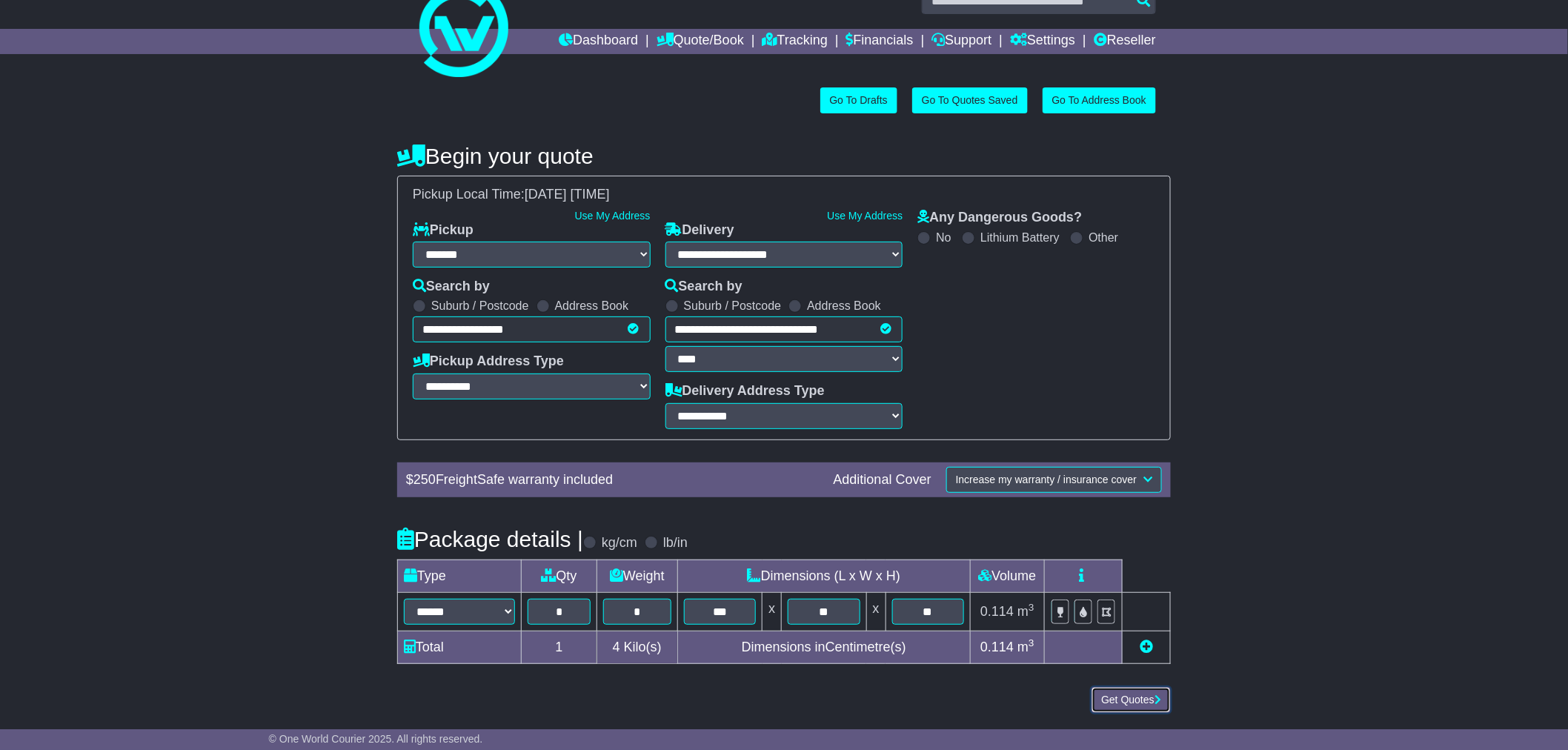 click on "Get Quotes" at bounding box center (1131, 700) 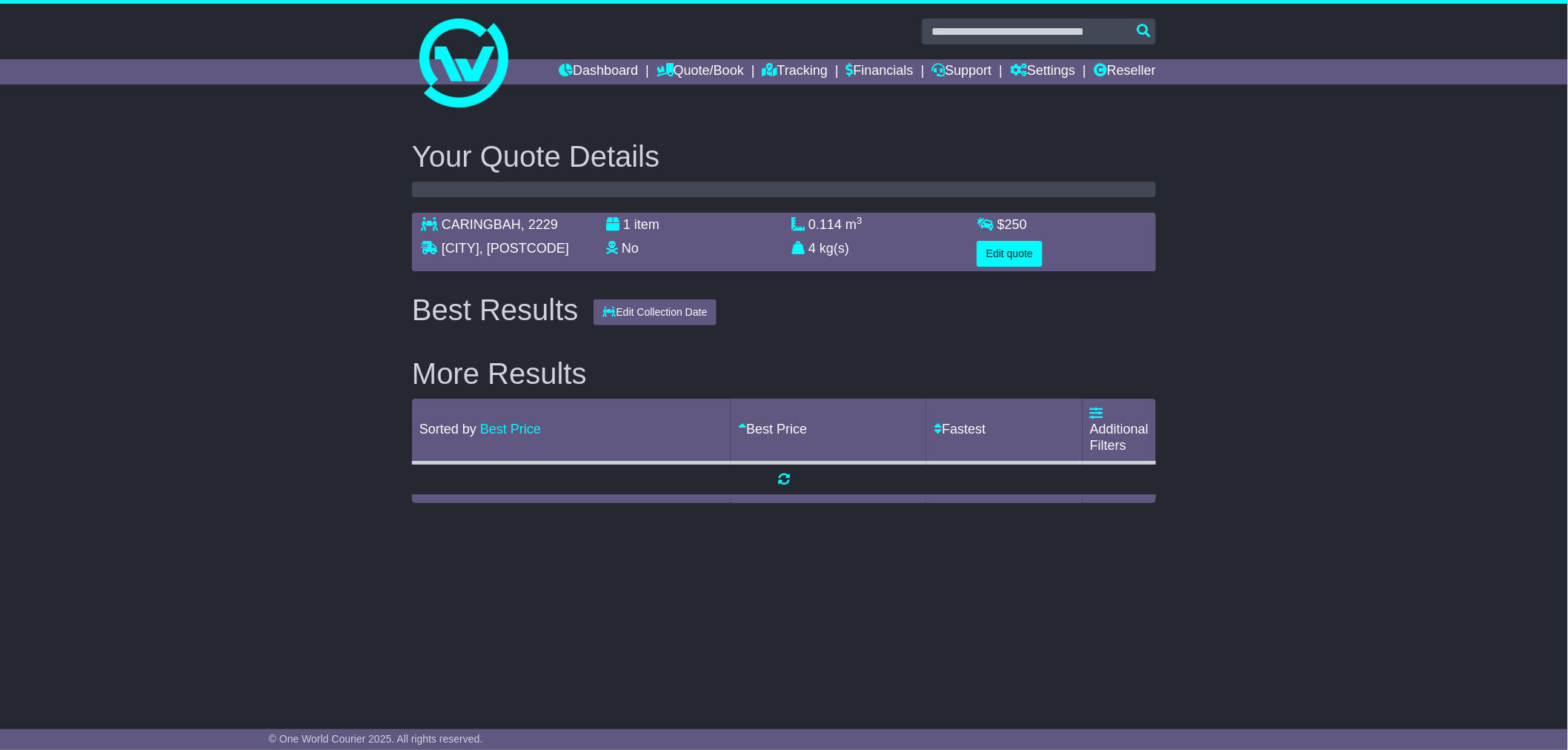 scroll, scrollTop: 0, scrollLeft: 0, axis: both 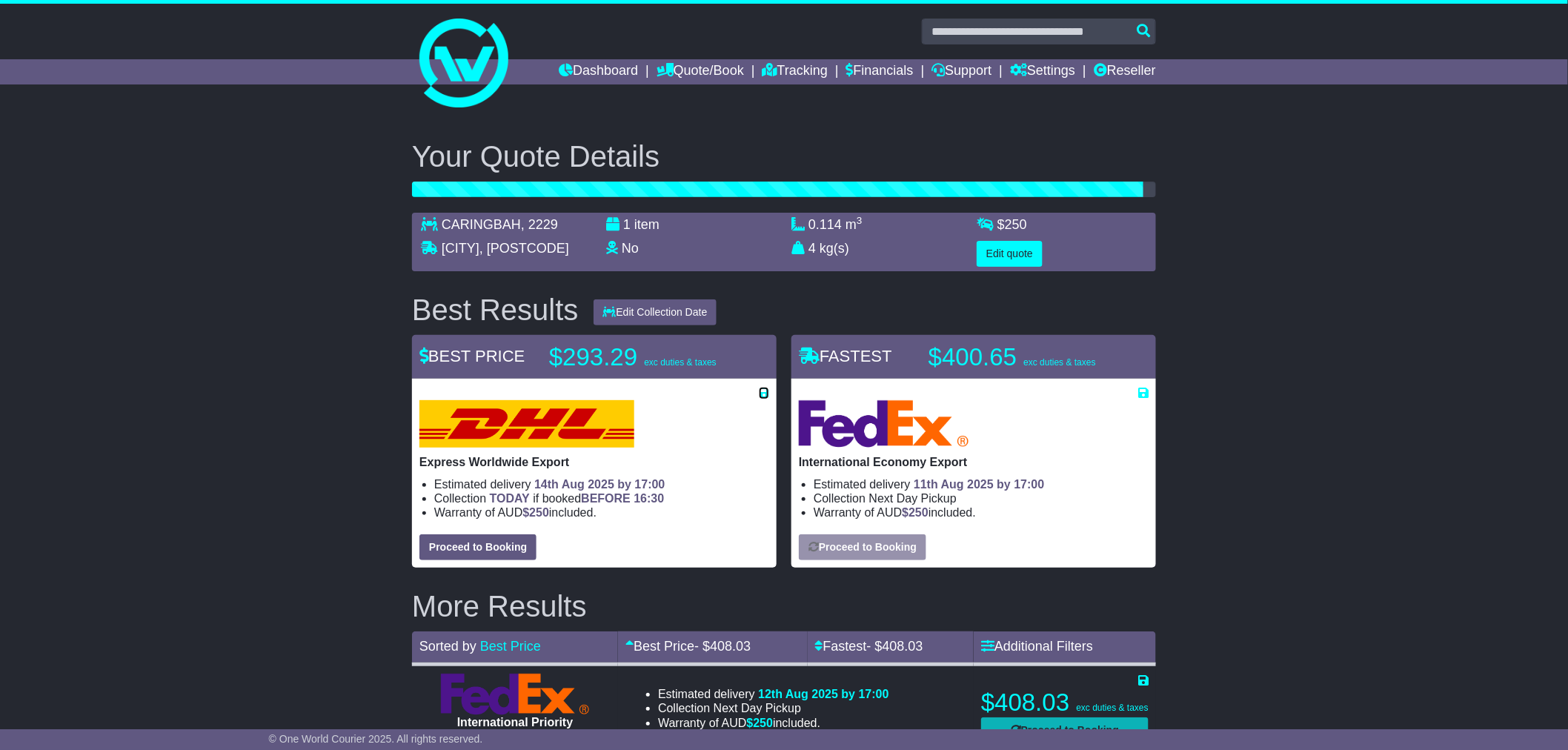 click at bounding box center (764, 393) 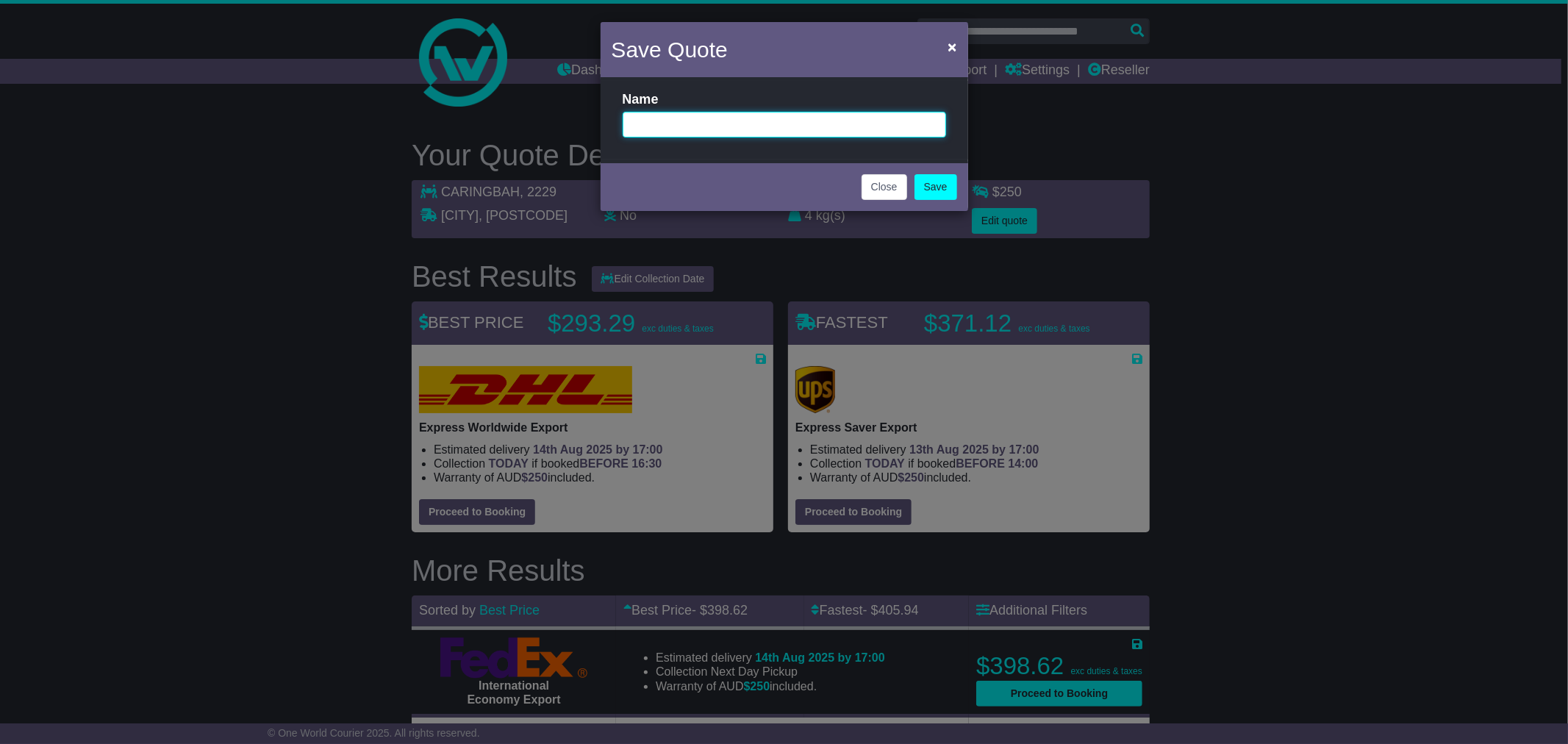 click at bounding box center [784, 124] 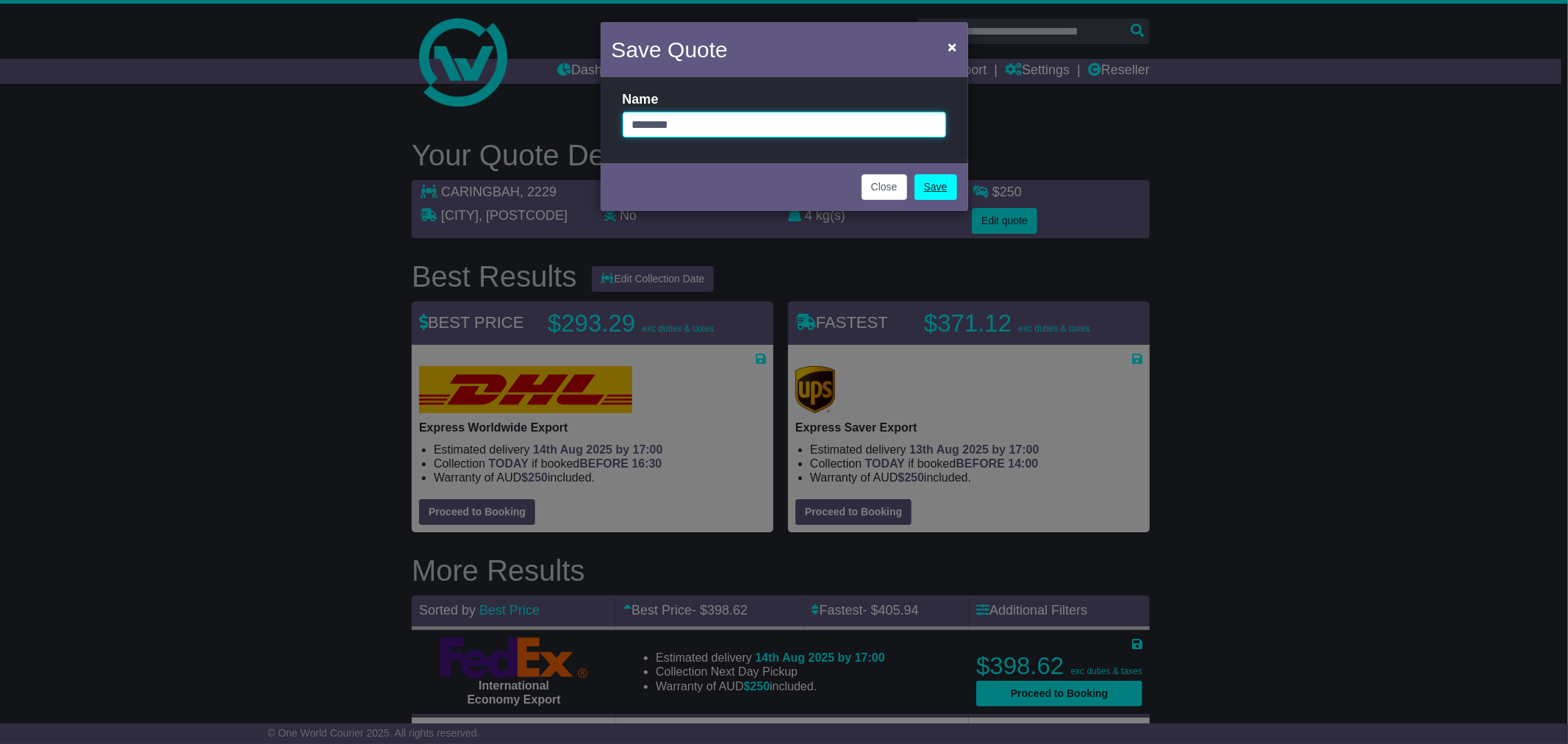 type on "********" 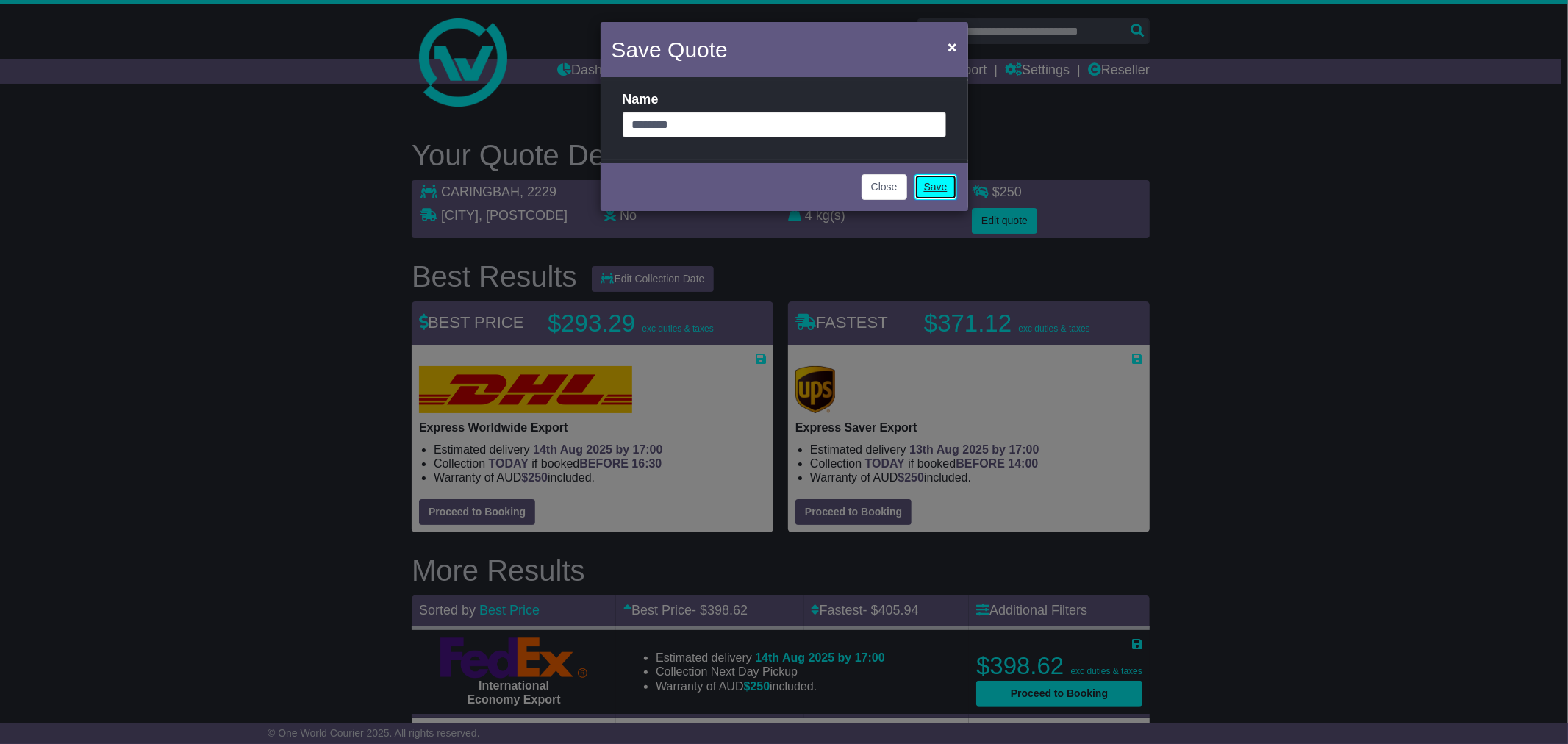 click on "Save" at bounding box center [936, 187] 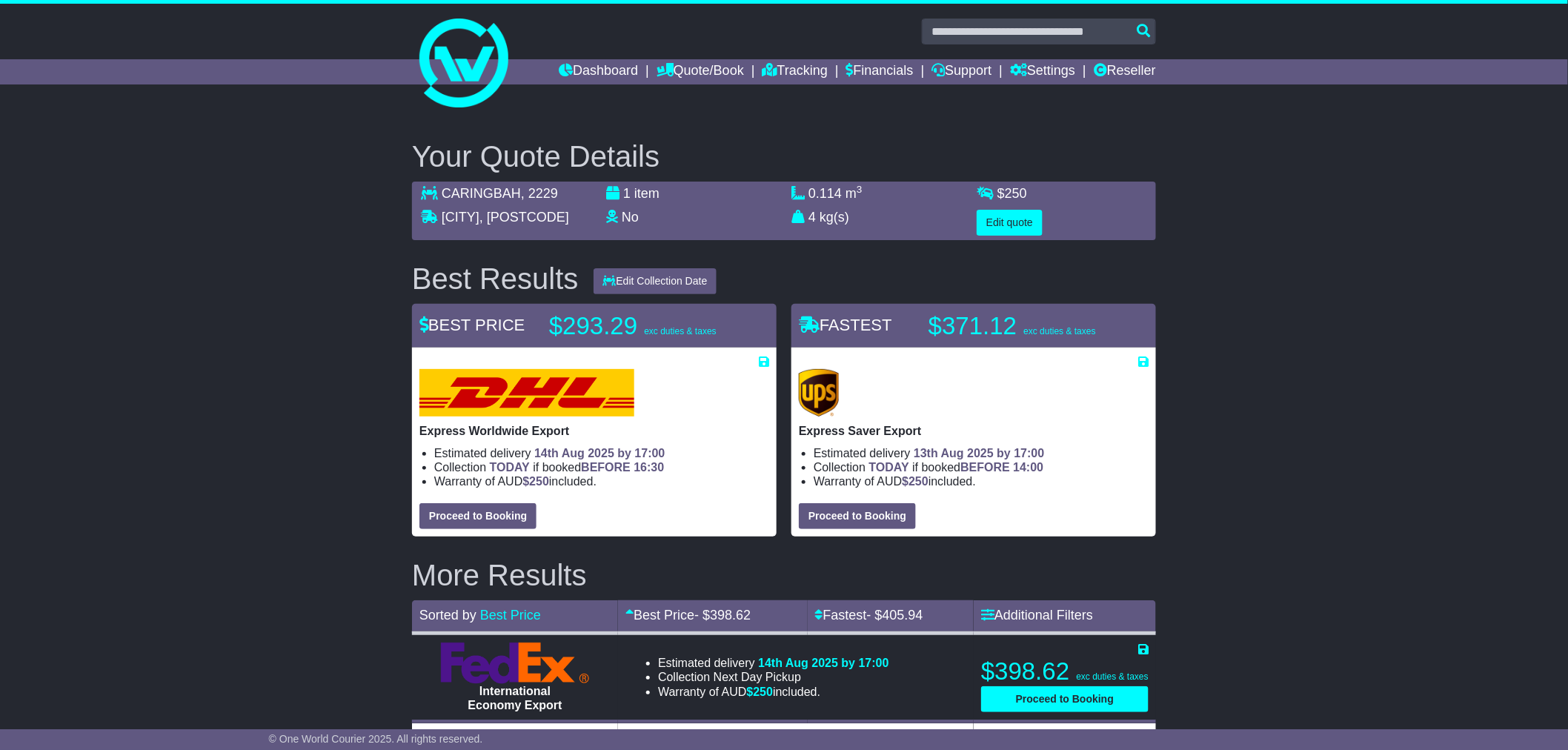 click on "Your Quote Details
CARINGBAH , 2229
DUNEDIN , 9014
1   item
No
Lithium Battery
Other Dangerous Goods
0.114
m 3
in 3
4
kg(s)
lb(s)
$ 250
Edit quote
Best Results
Edit Collection Date
08 Aug 2025" at bounding box center (784, 511) 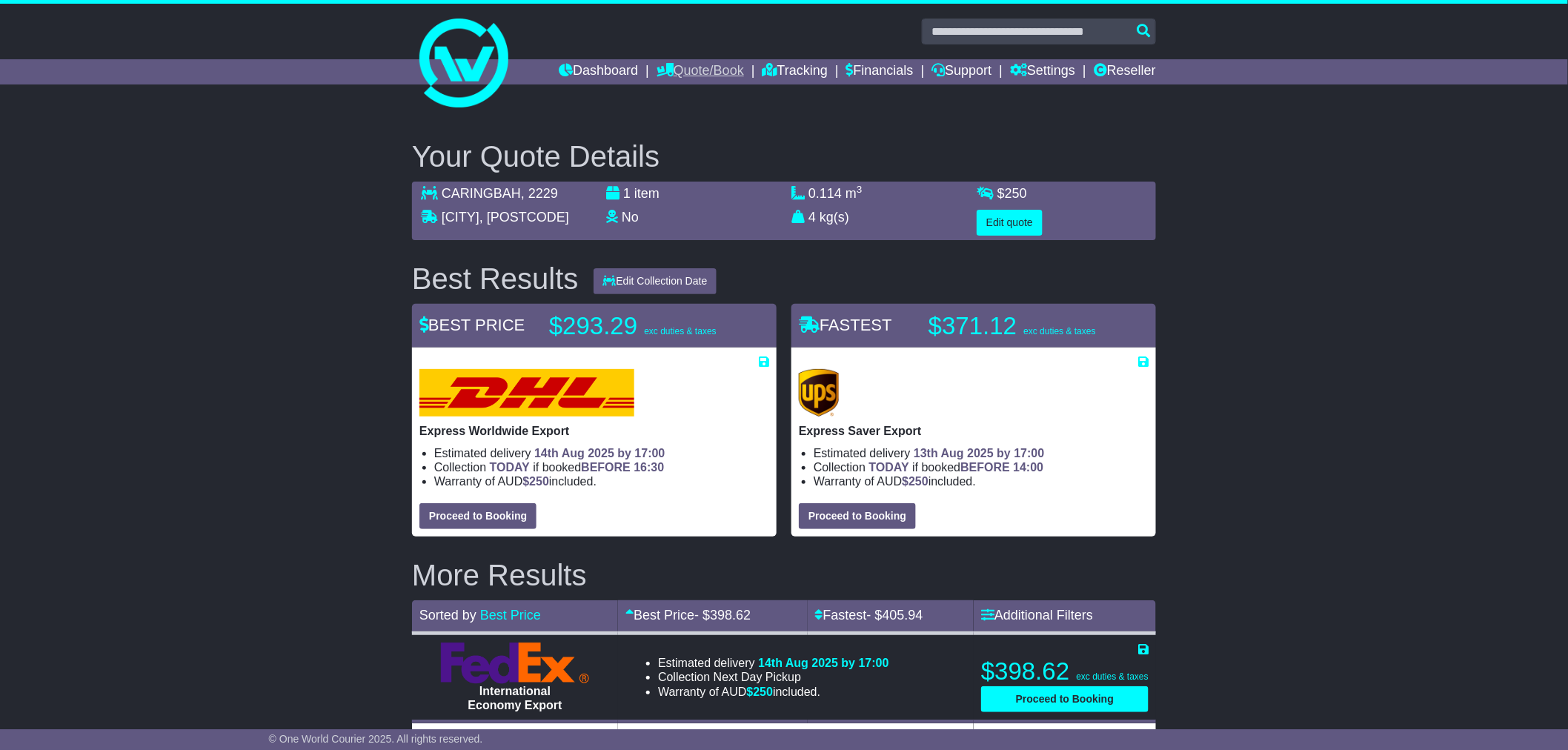 click on "Quote/Book" at bounding box center [700, 72] 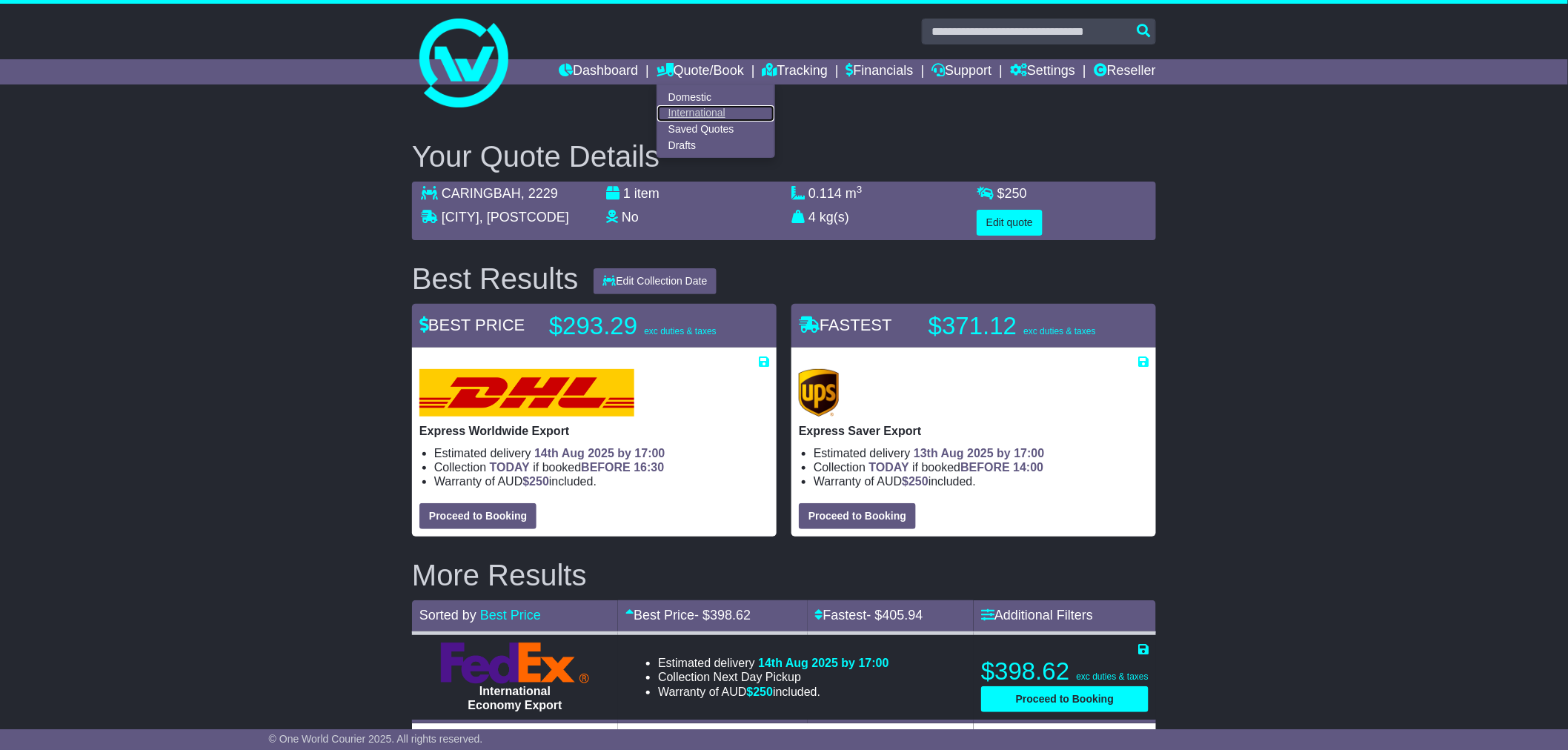 click on "International" at bounding box center (716, 113) 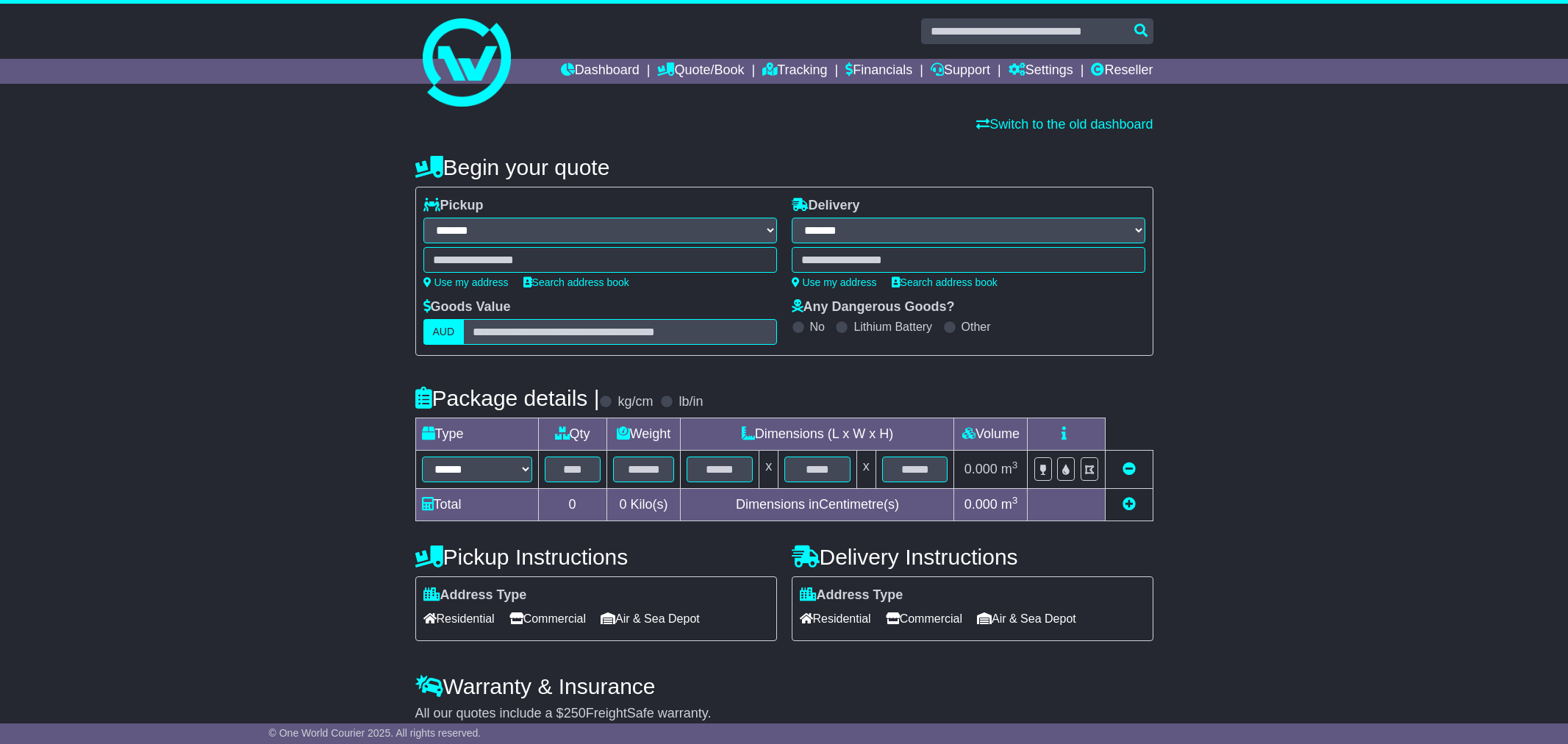 select on "**" 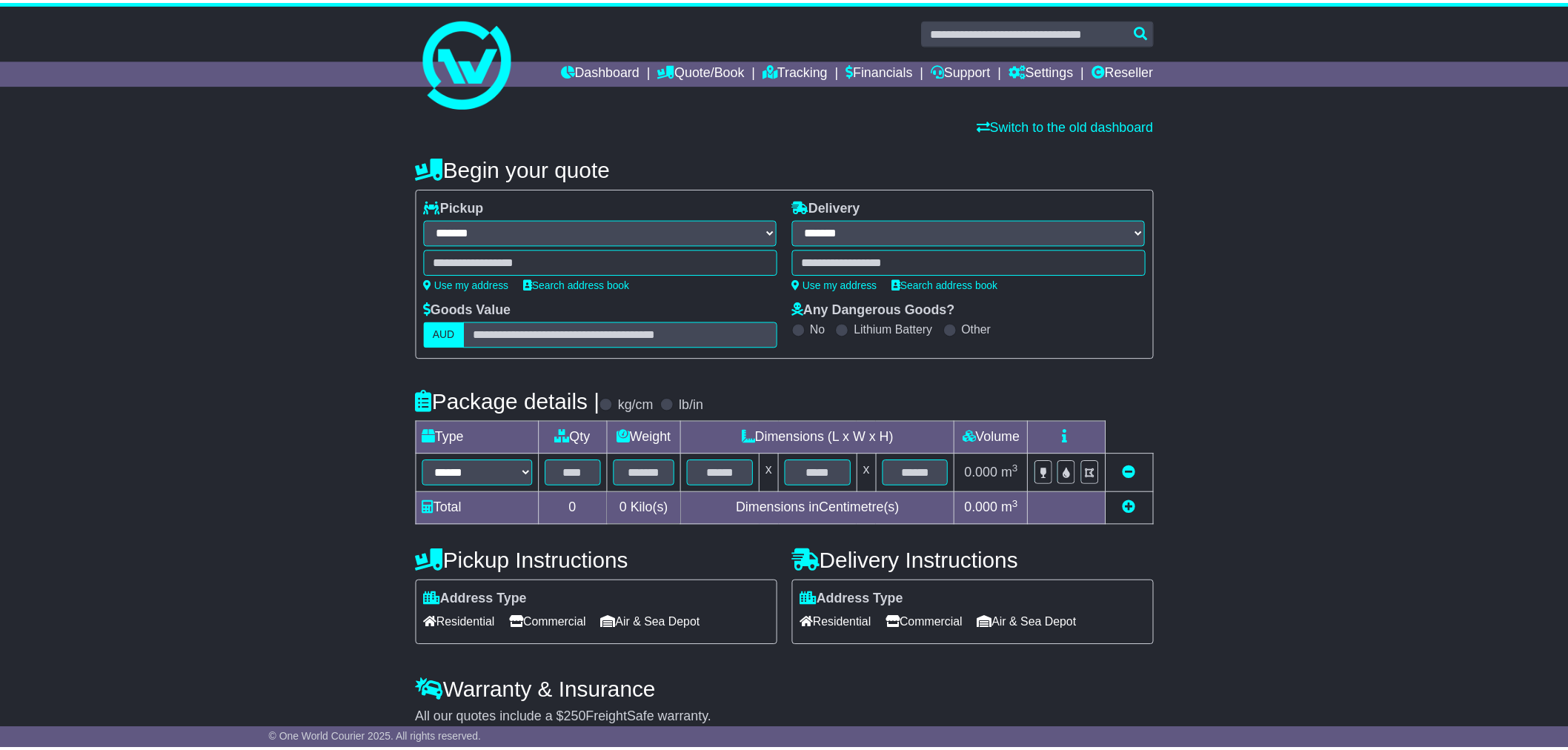 scroll, scrollTop: 0, scrollLeft: 0, axis: both 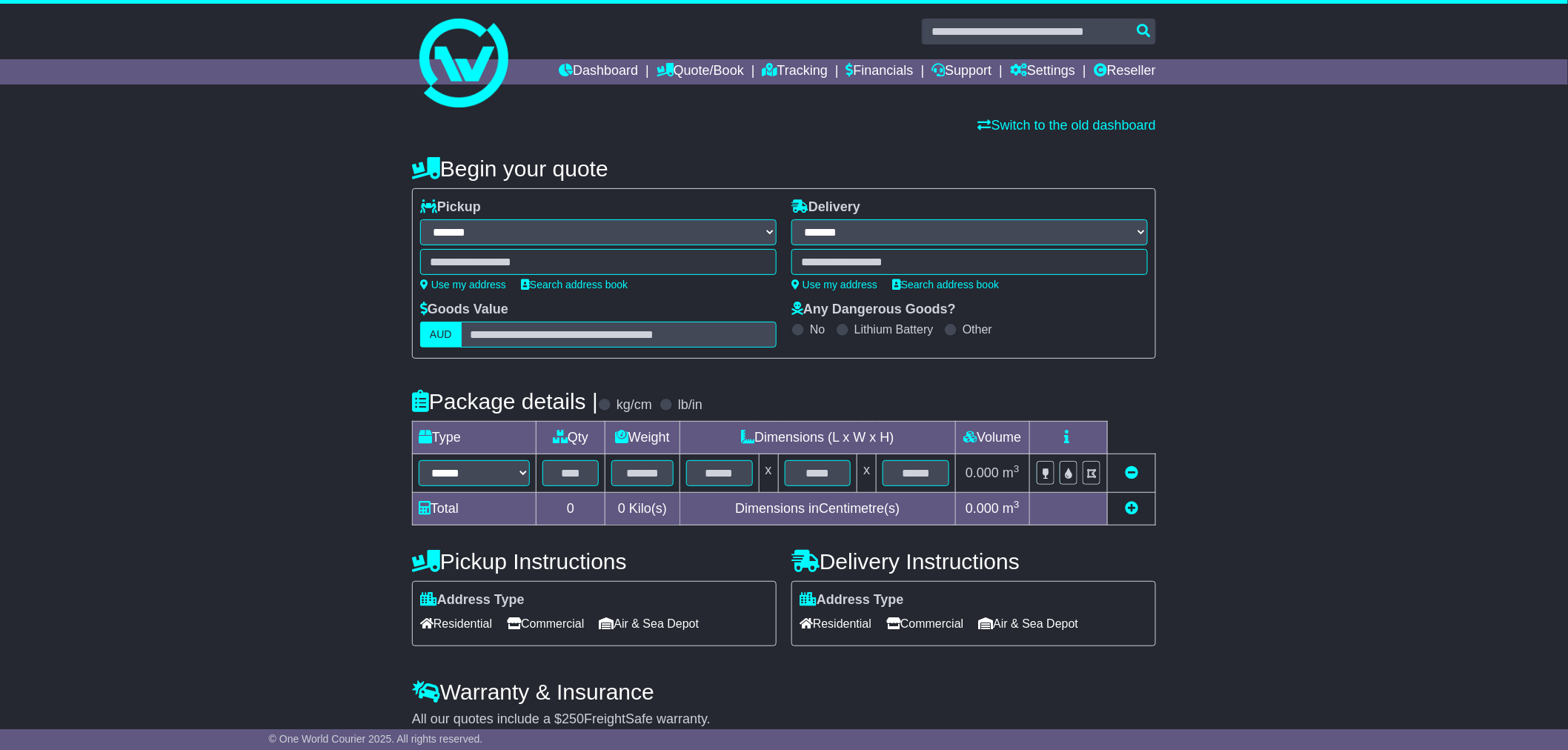 click on "Switch to the old dashboard" at bounding box center [784, 126] 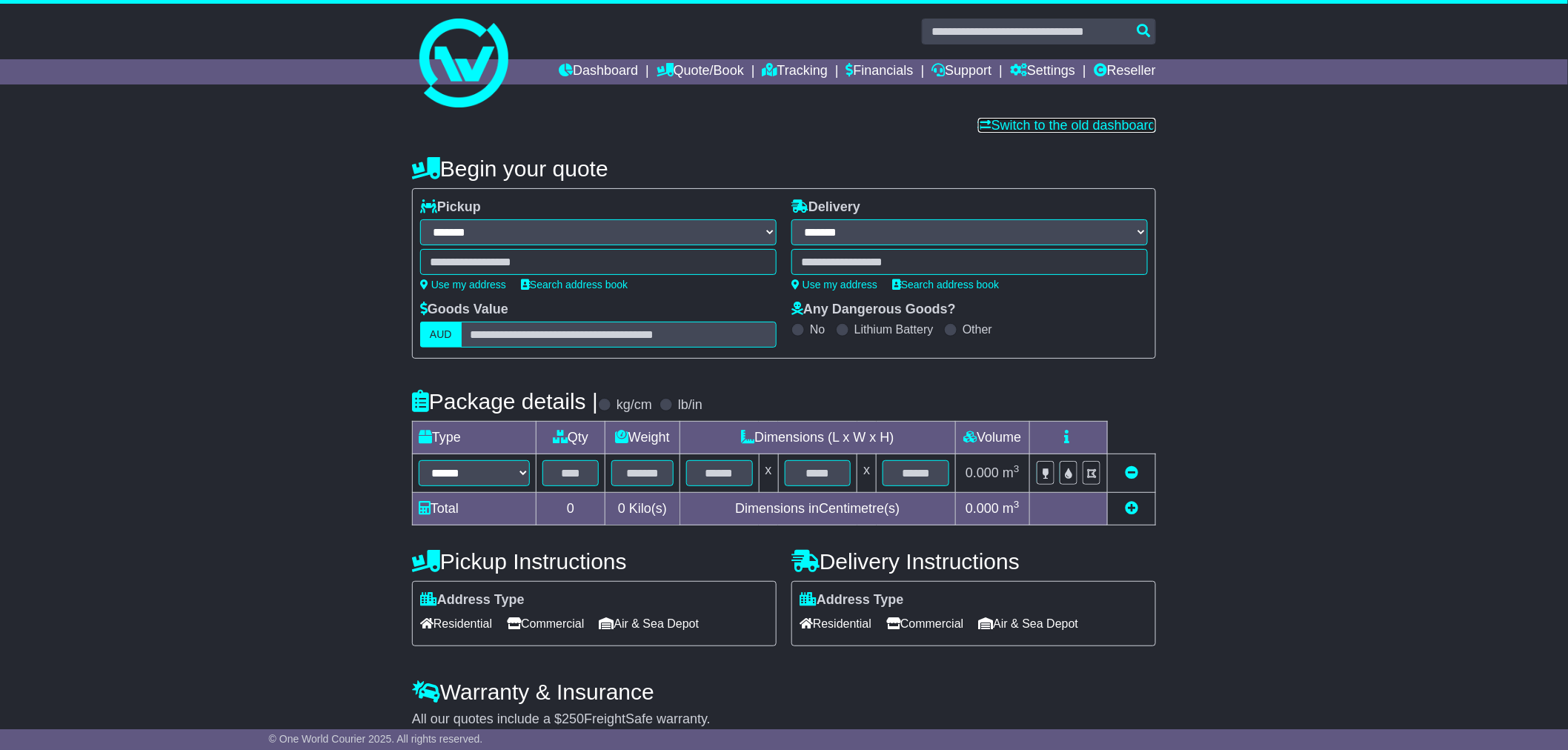 click on "Switch to the old dashboard" at bounding box center [1067, 125] 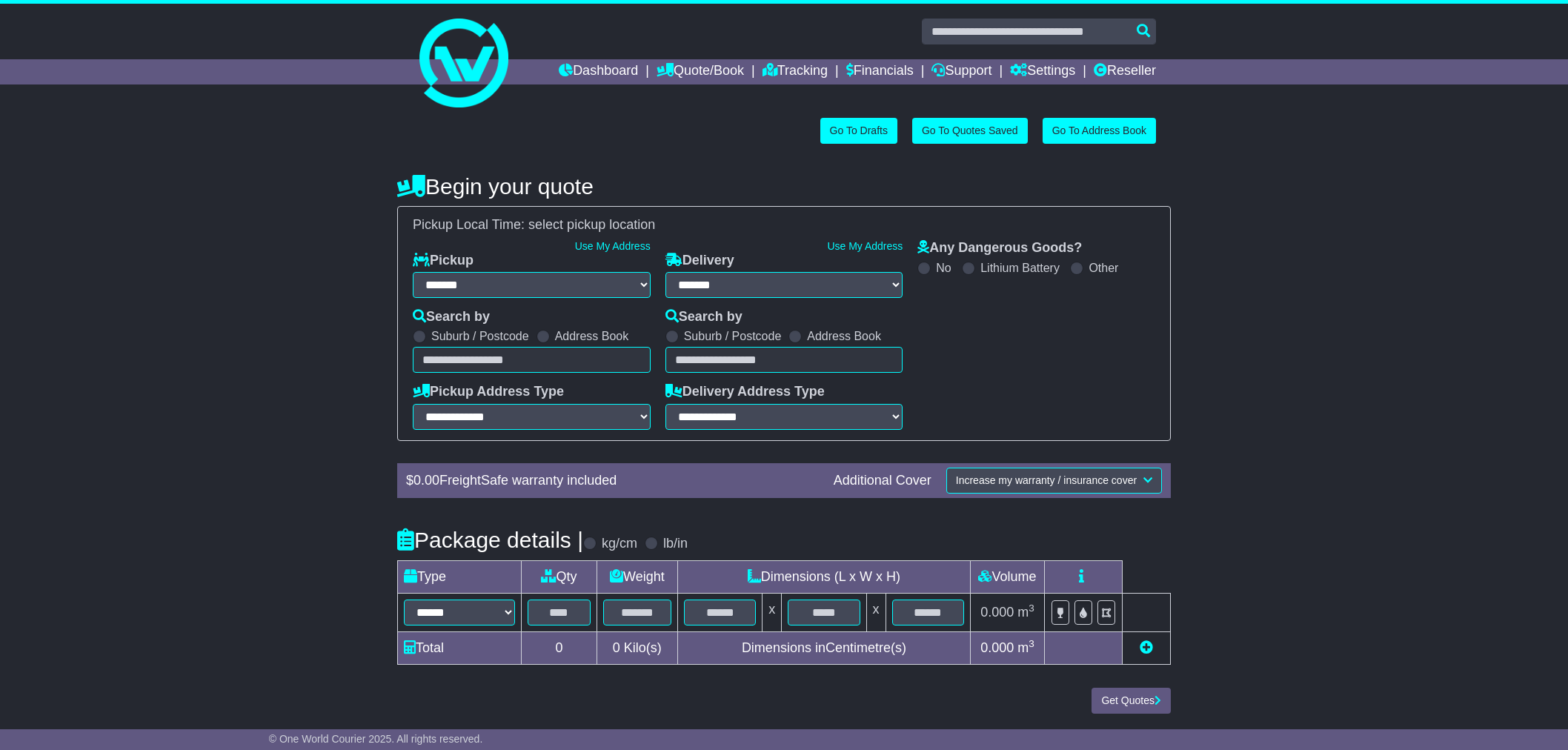 select on "**" 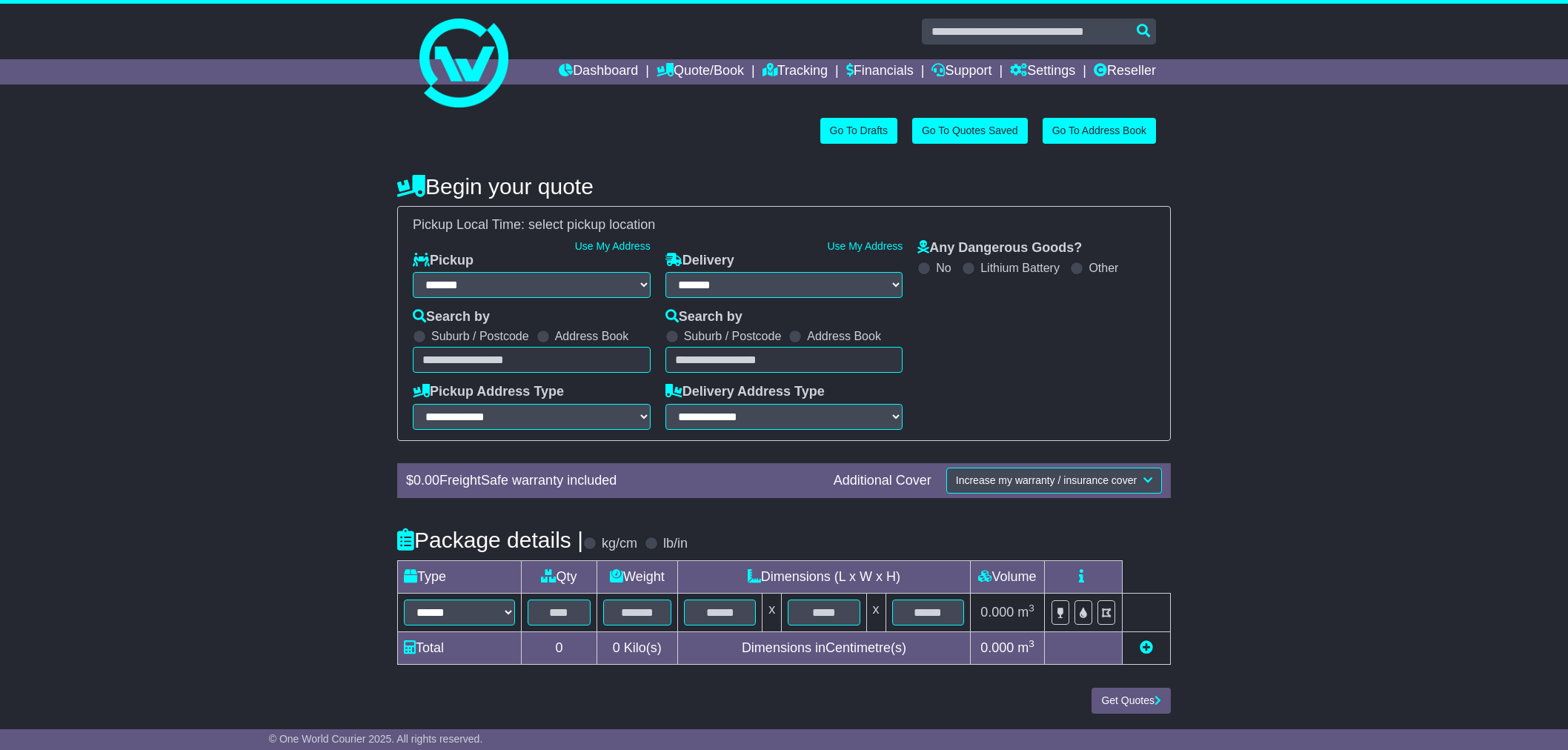 scroll, scrollTop: 0, scrollLeft: 0, axis: both 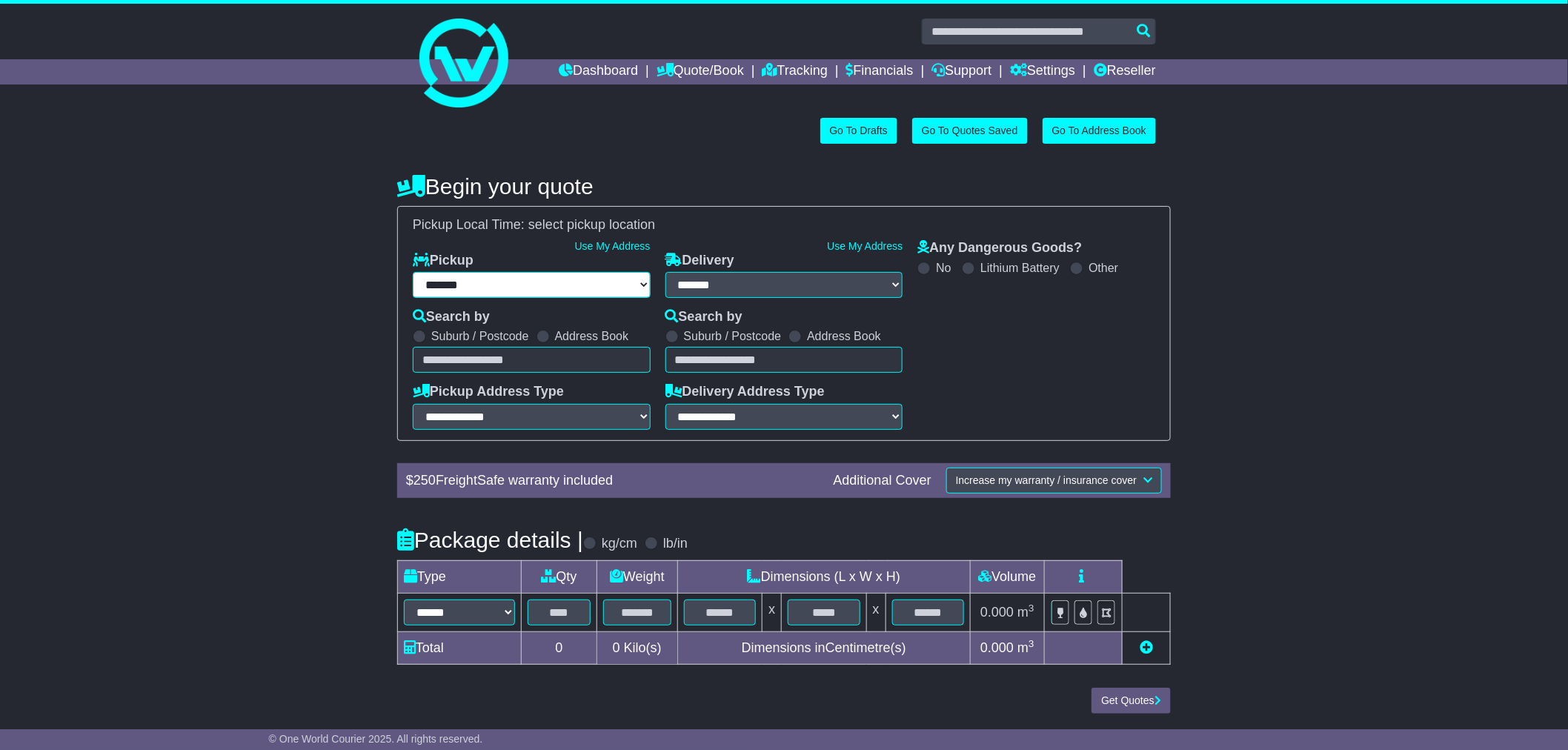click on "**********" at bounding box center (531, 285) 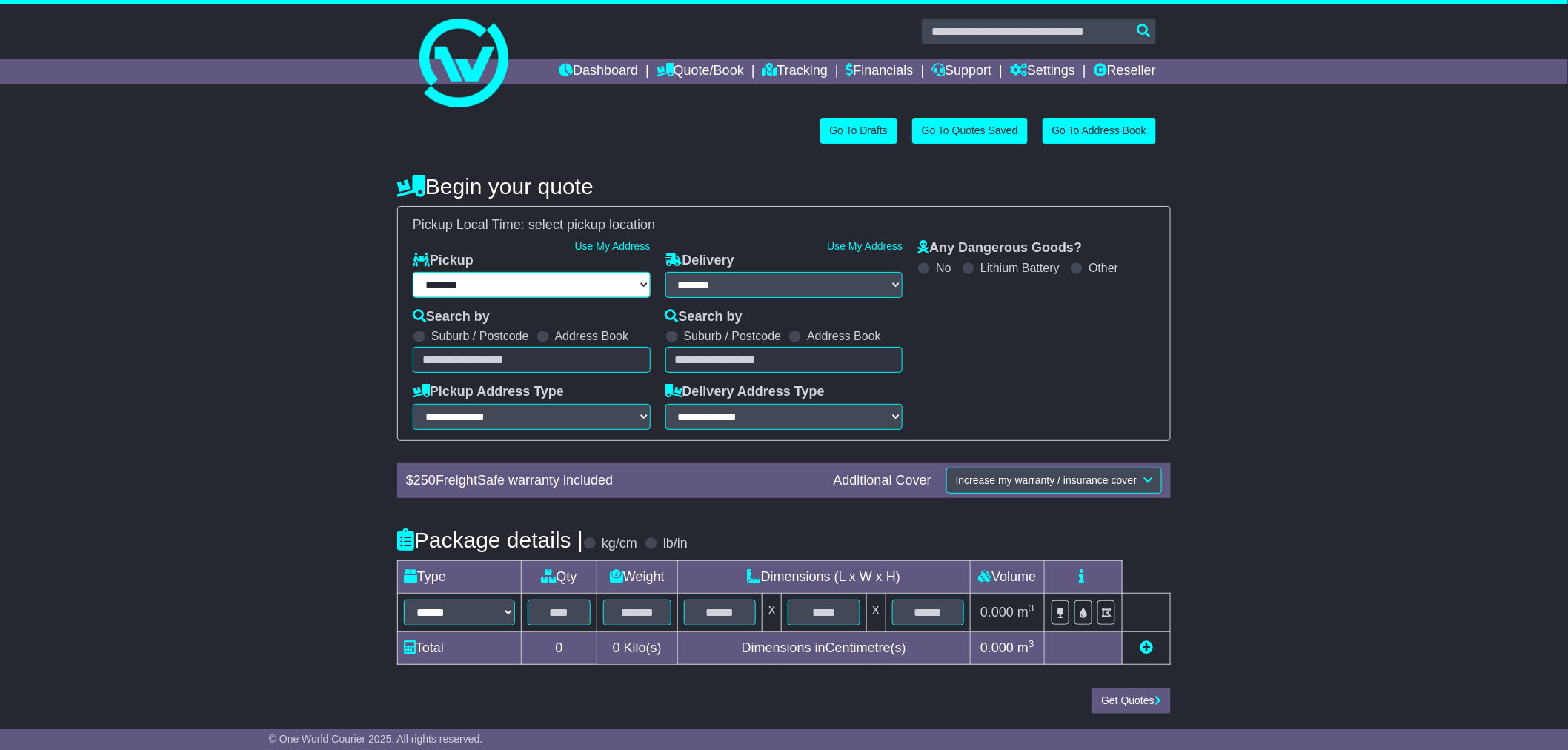 select on "**" 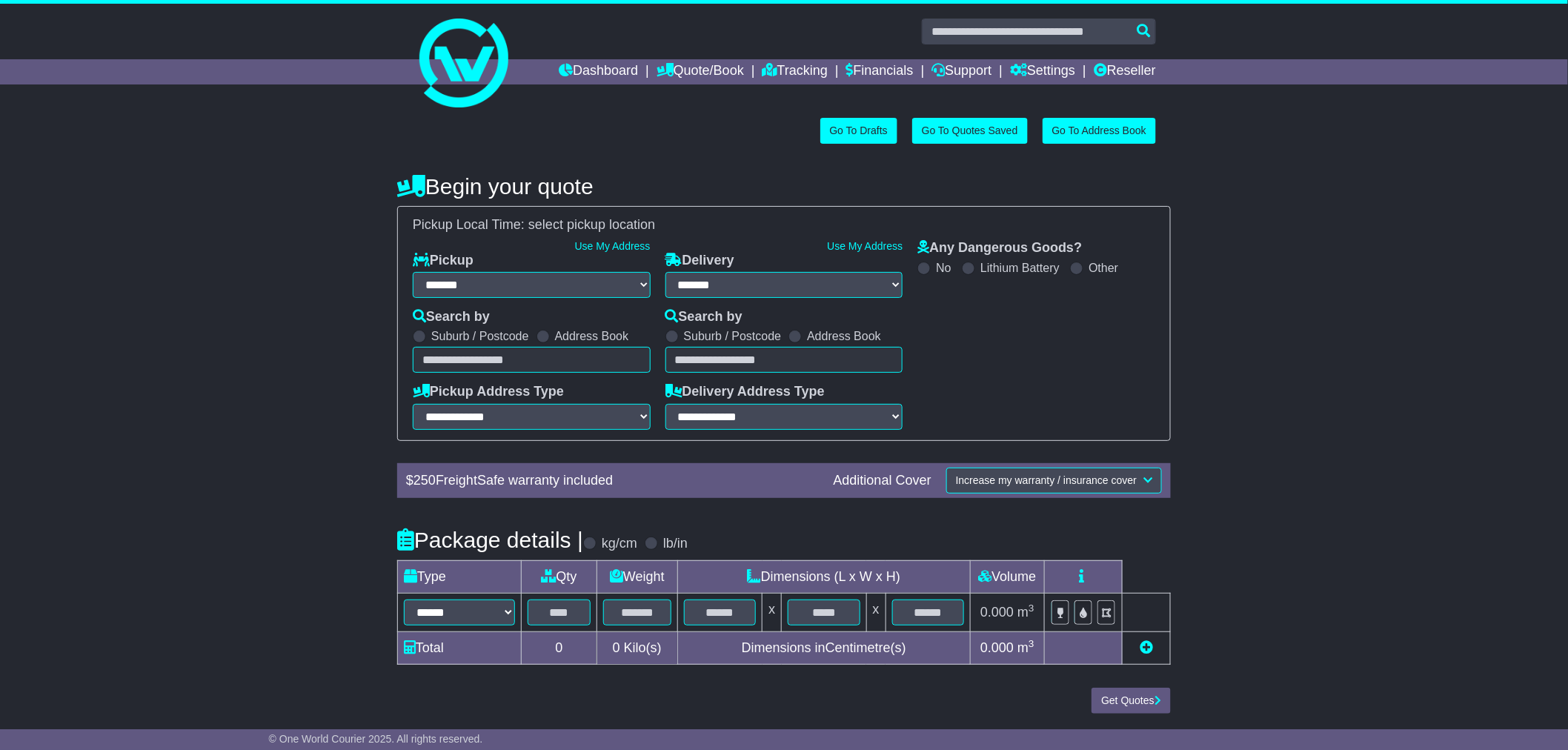 click at bounding box center (531, 359) 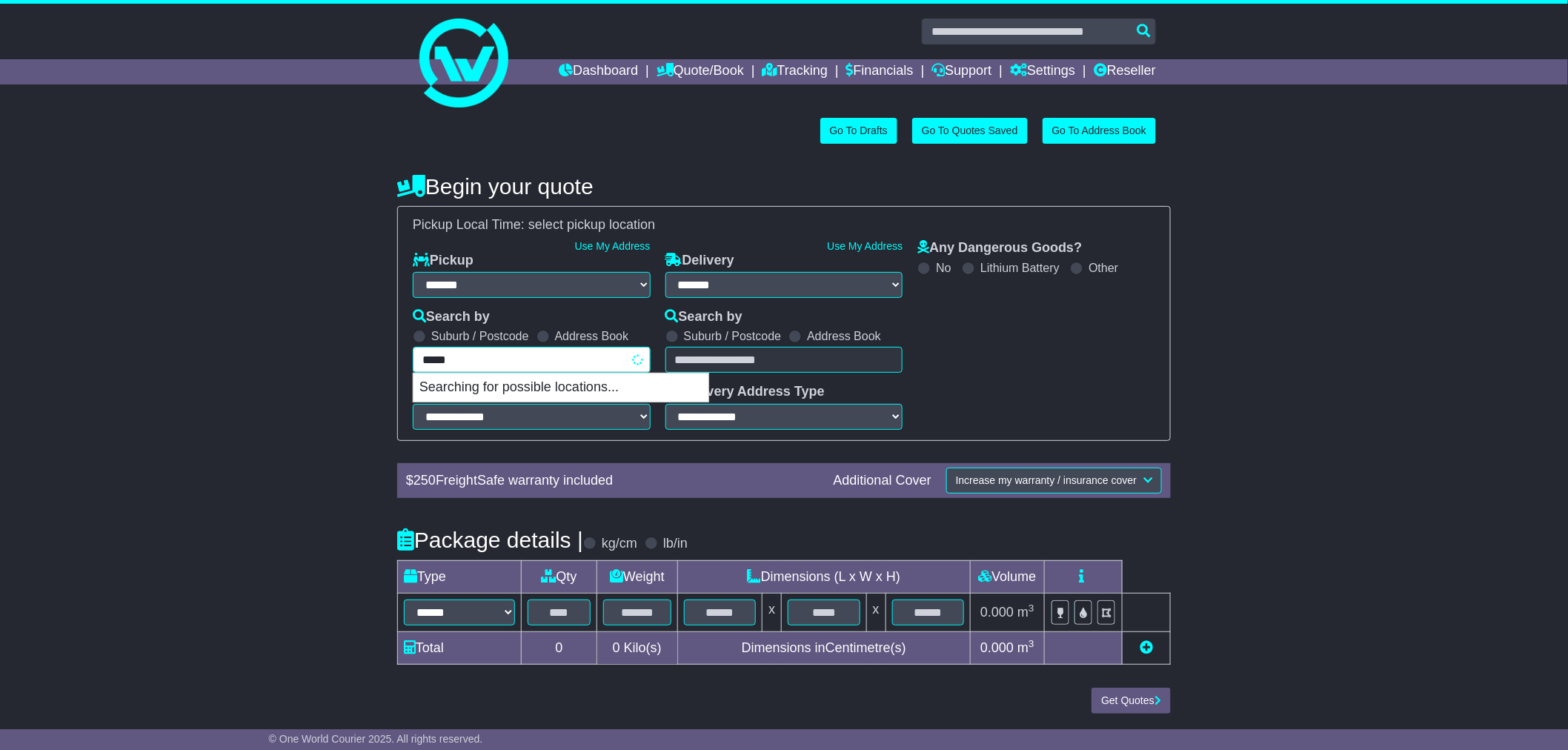 type on "******" 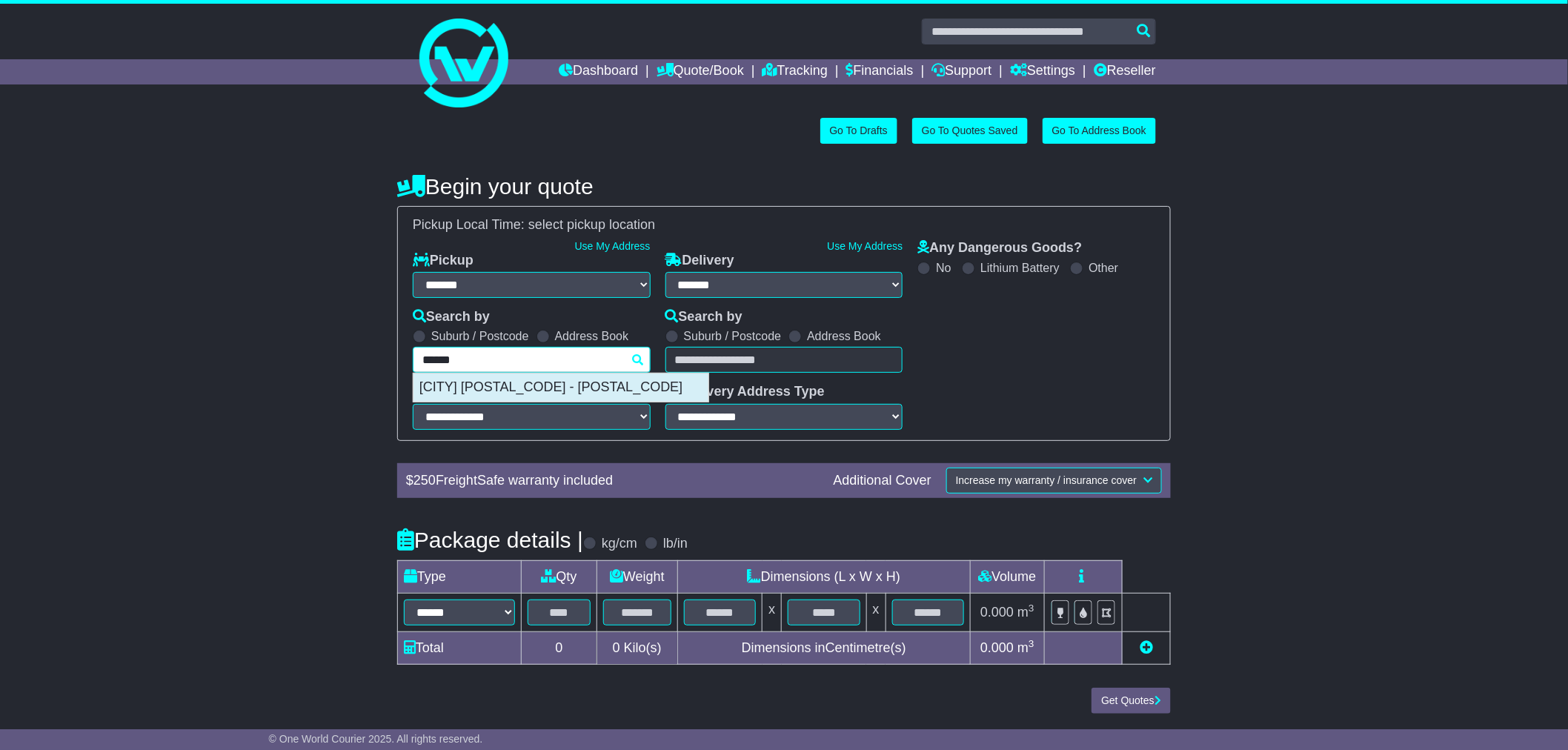 click on "JINGJIANG 214500 - 214504" at bounding box center [561, 388] 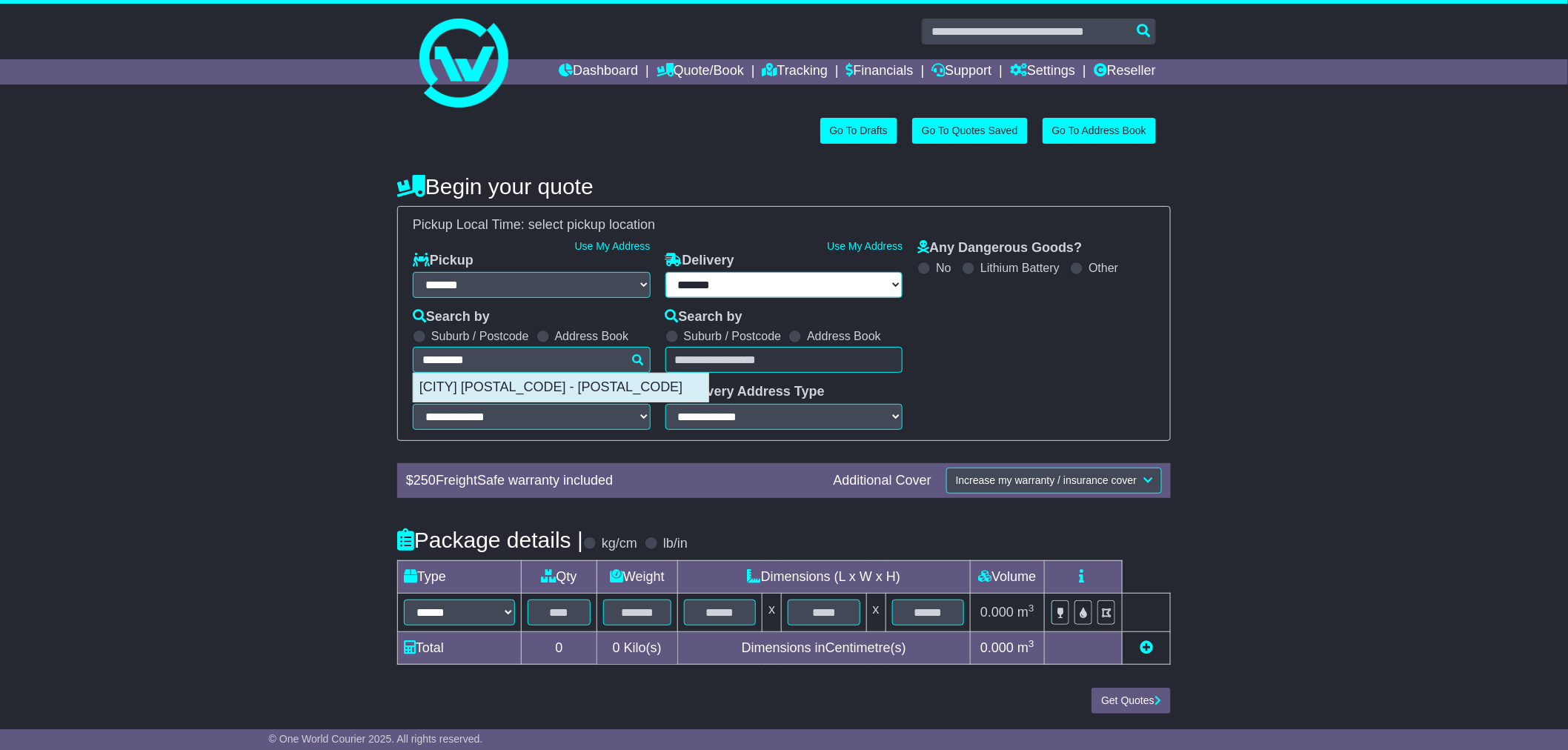 type on "**********" 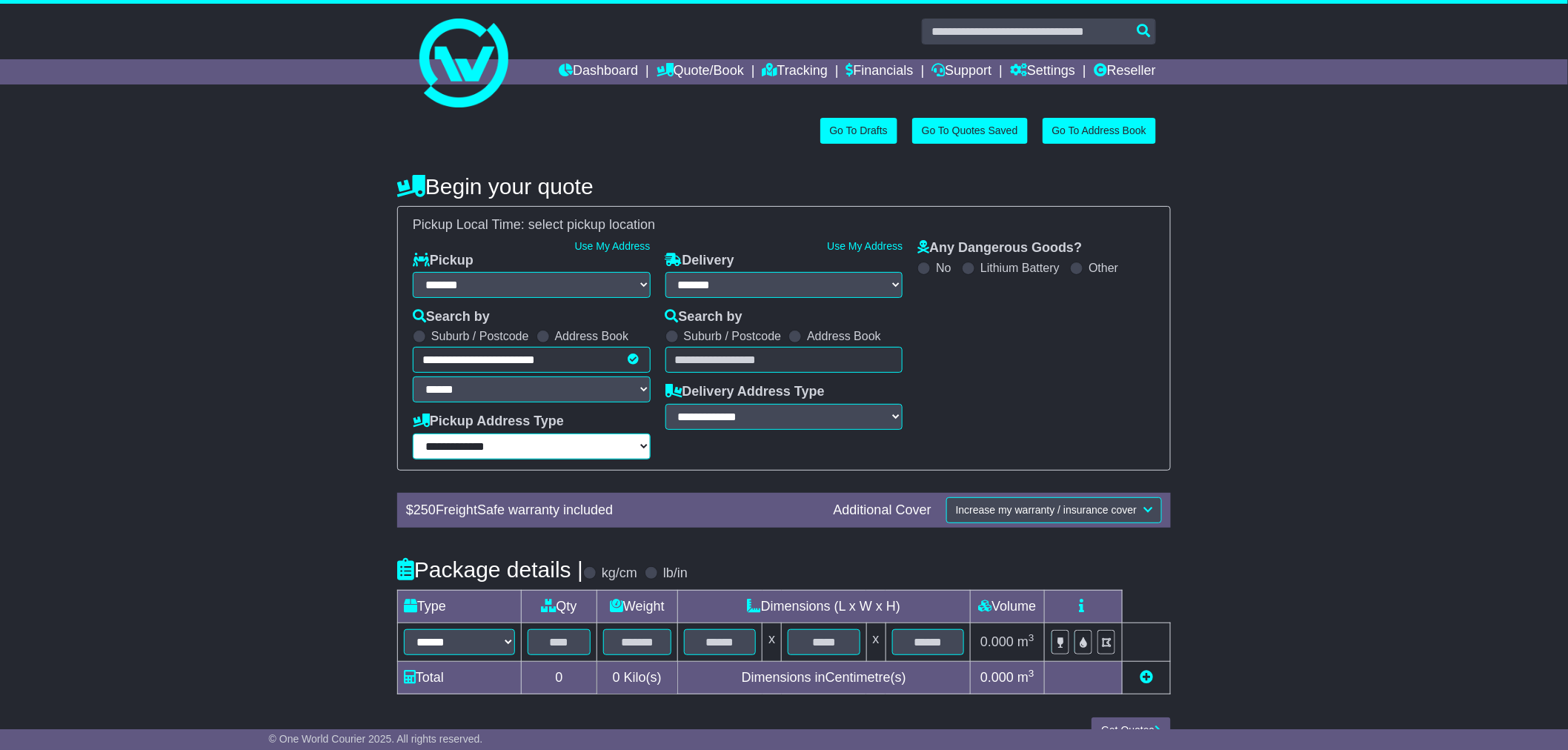 click on "**********" at bounding box center (531, 446) 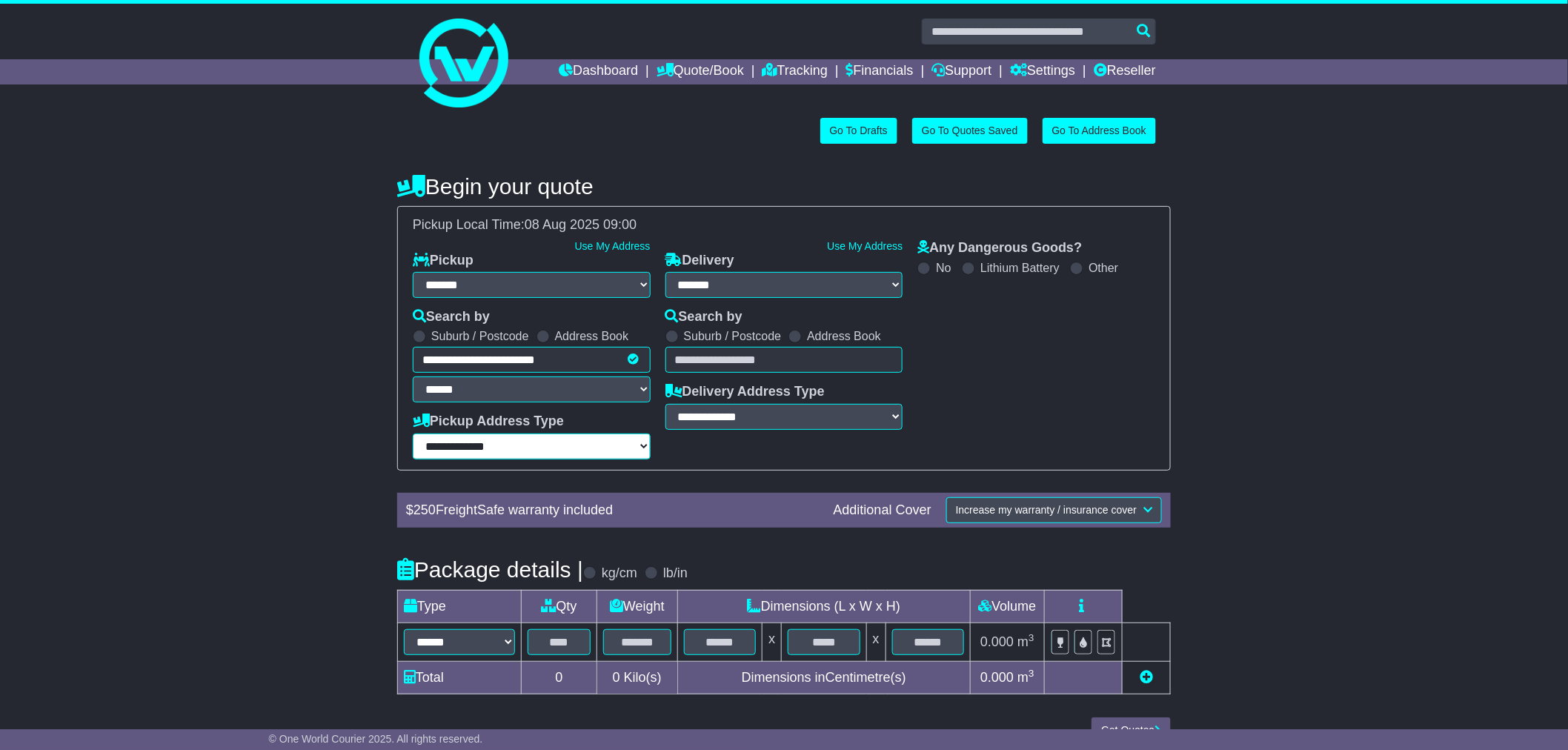 select on "**********" 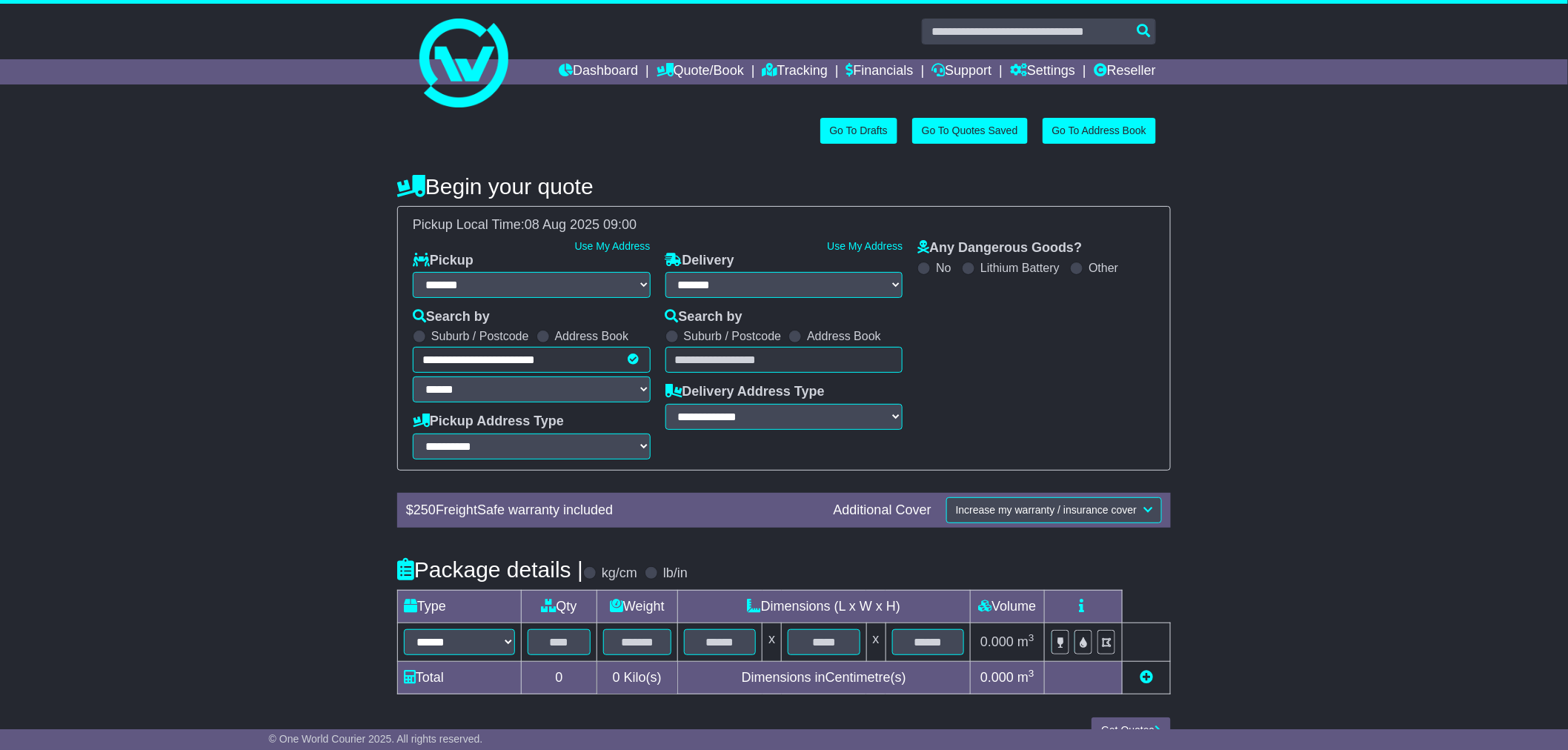 click at bounding box center (784, 359) 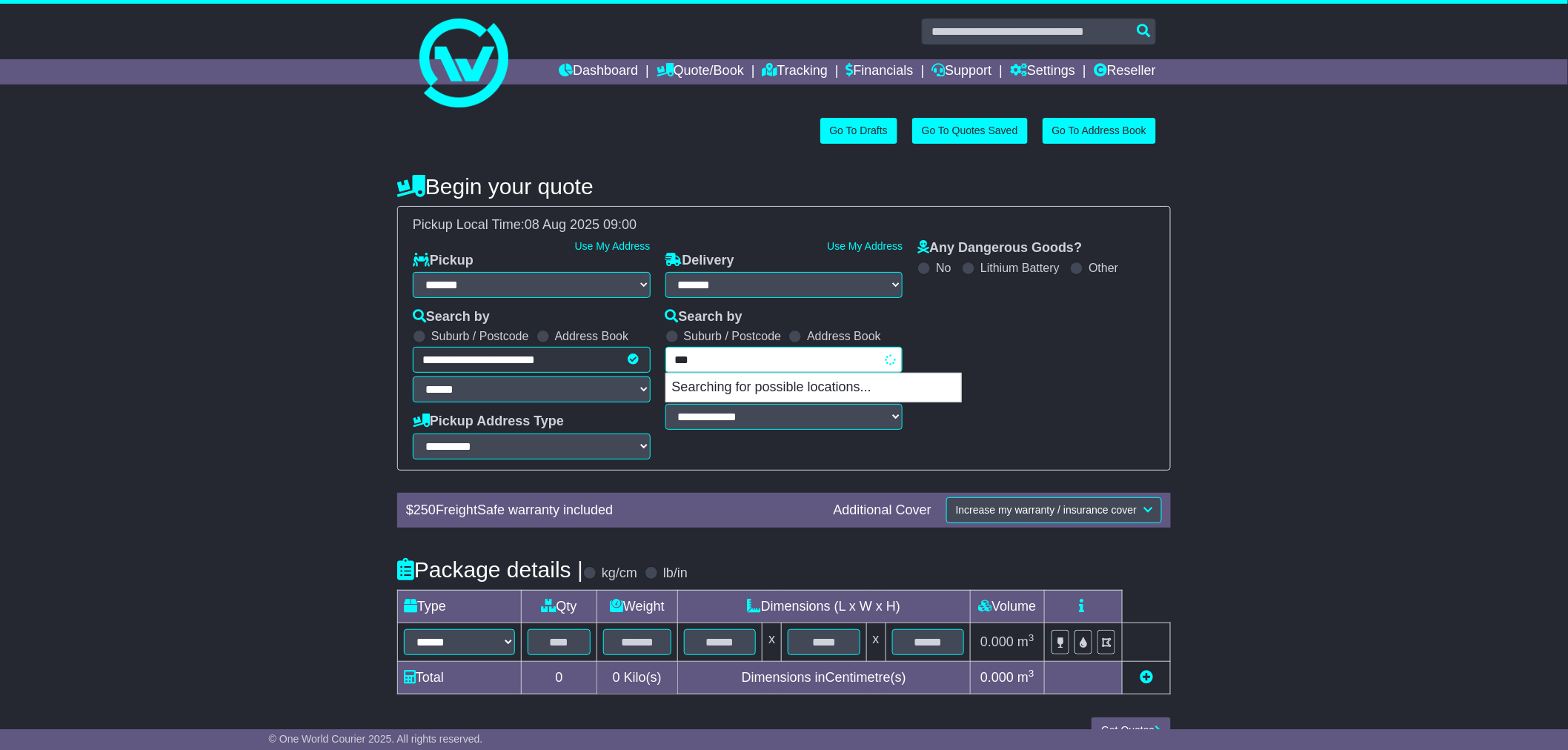 type on "****" 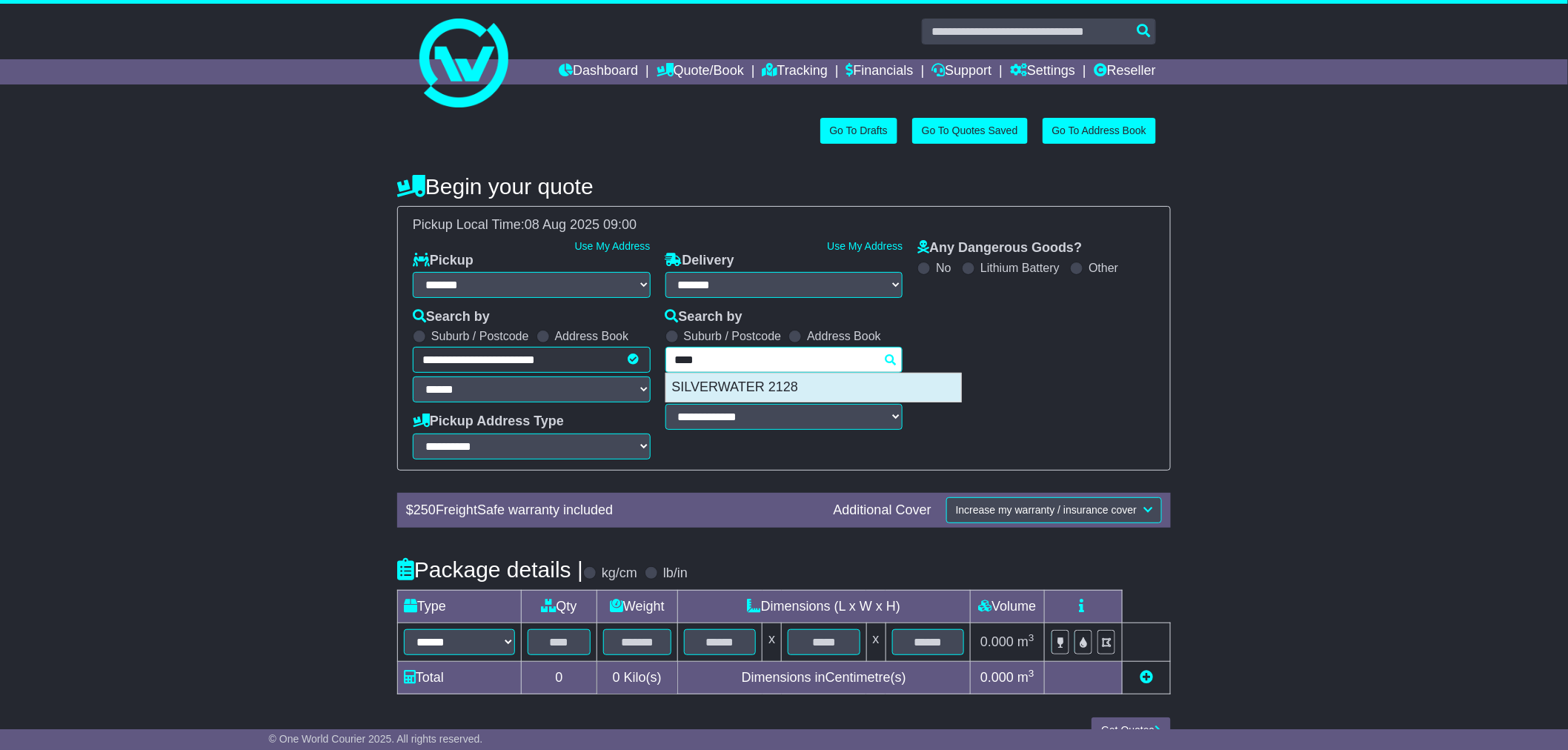 click on "SILVERWATER 2128" at bounding box center [814, 388] 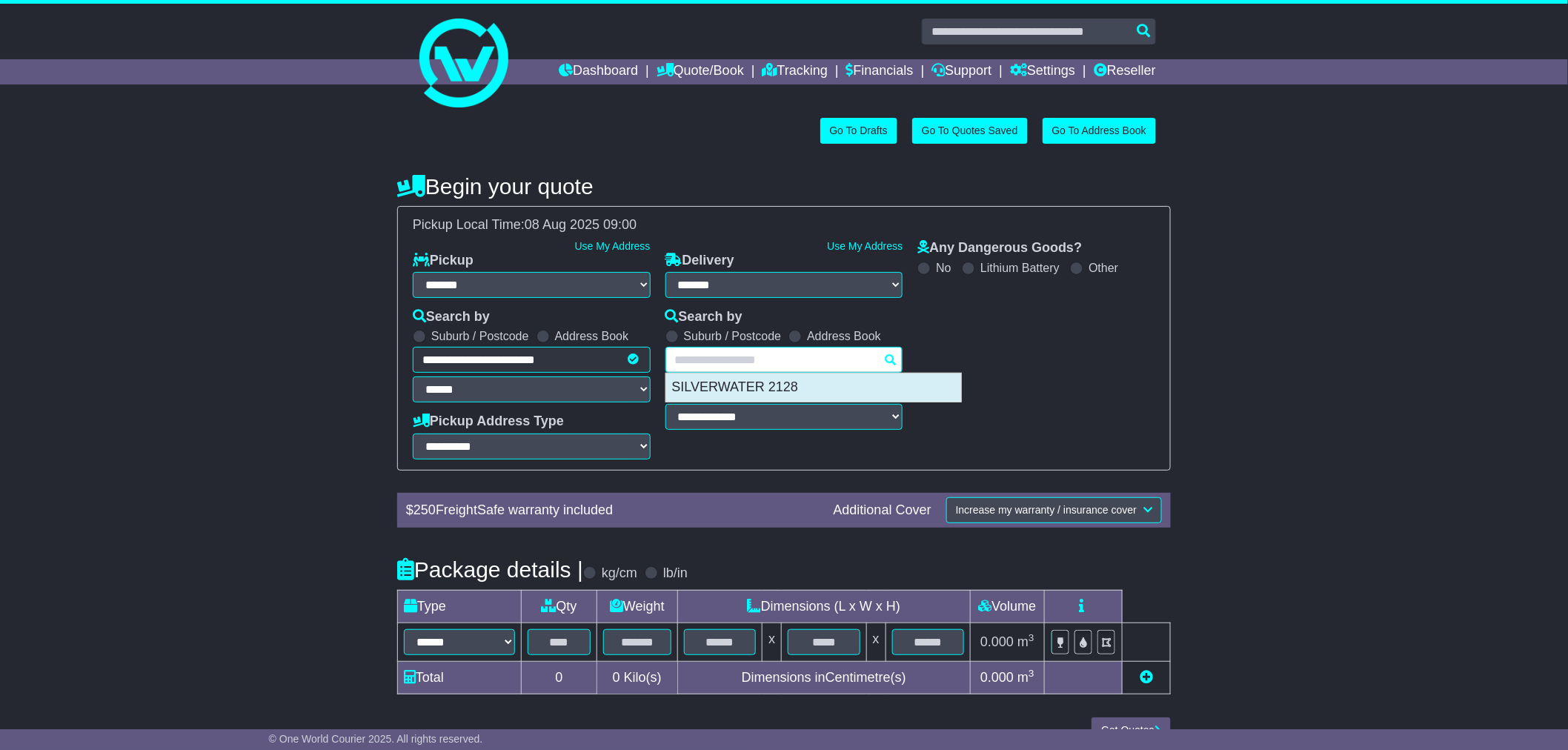 type on "**********" 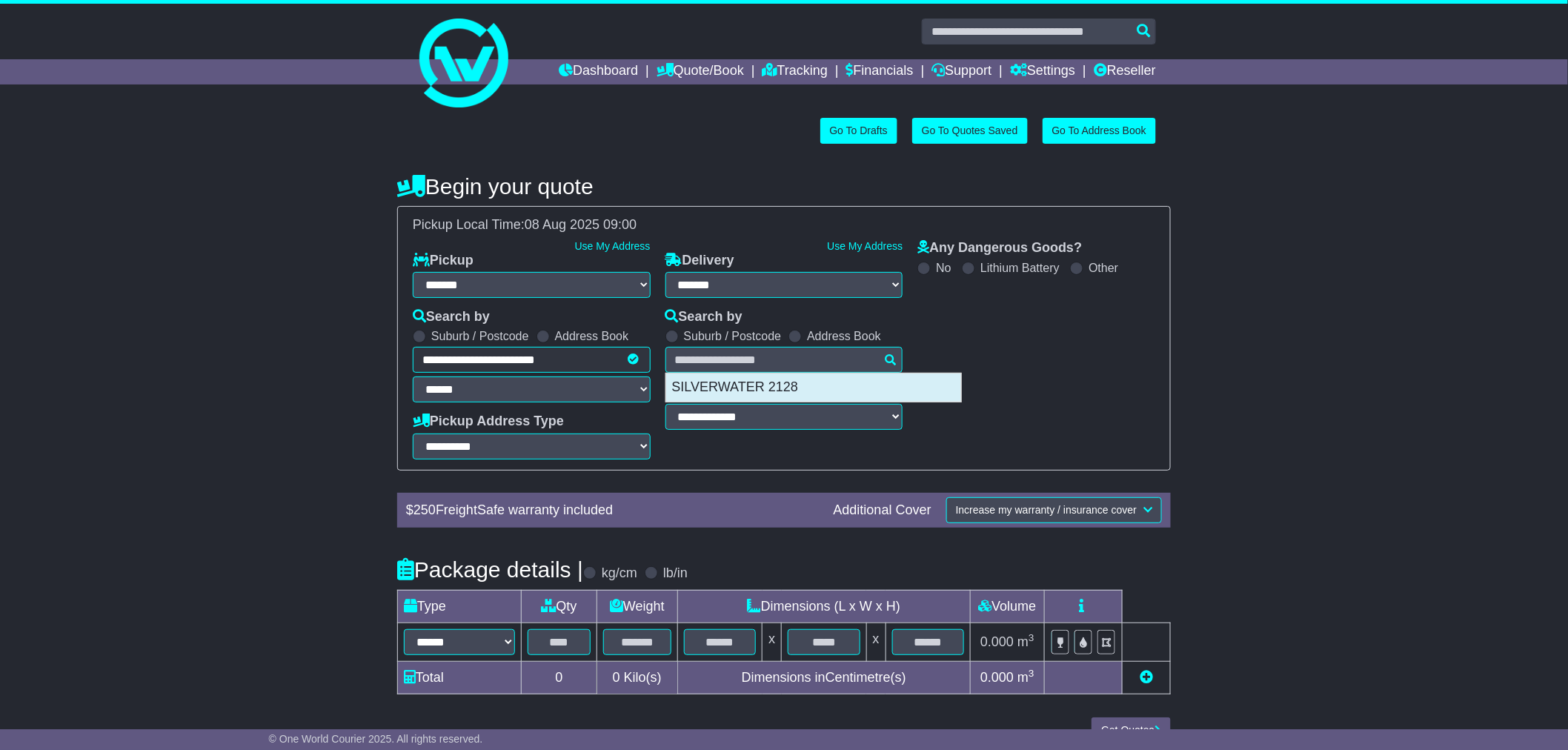 type on "**********" 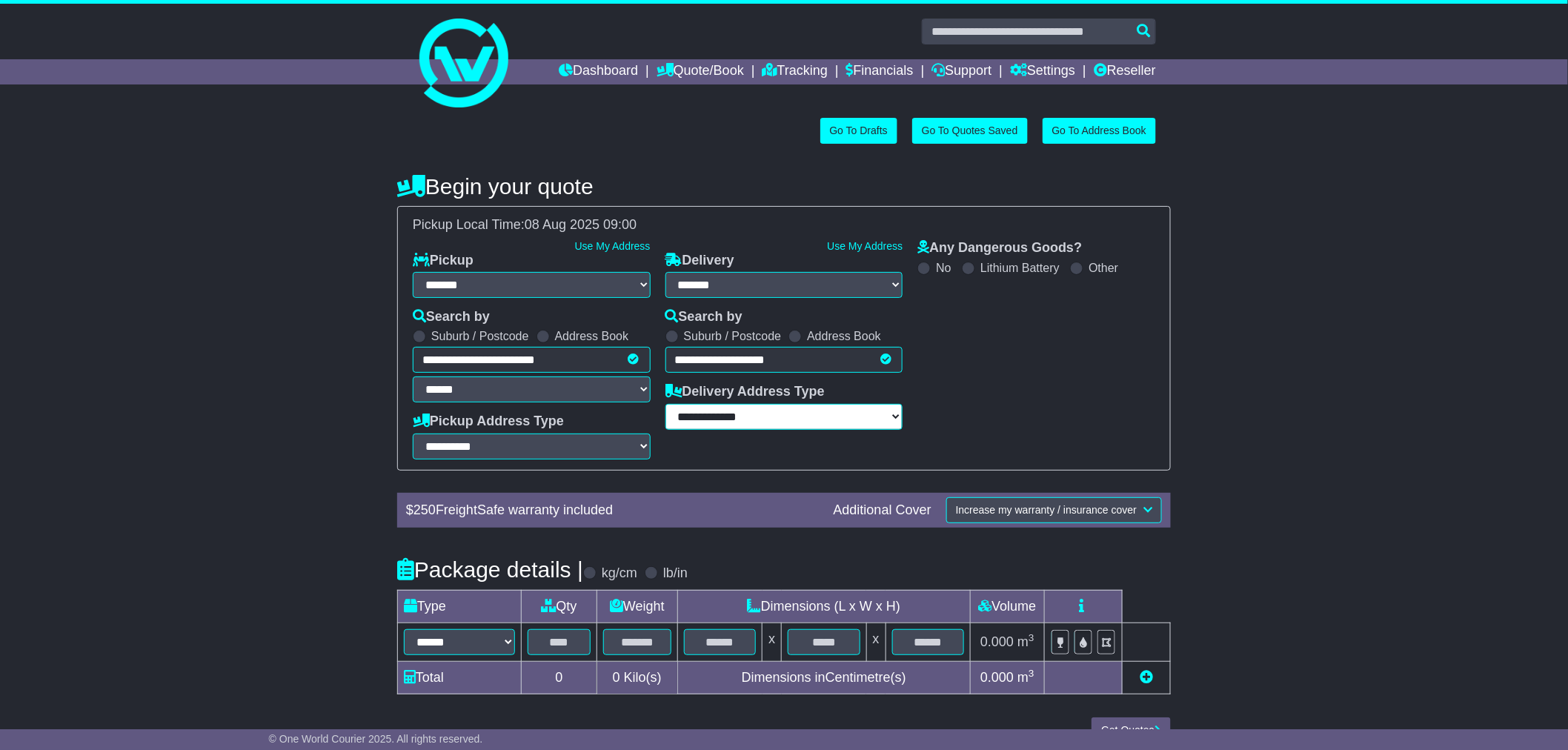 click on "**********" at bounding box center [784, 417] 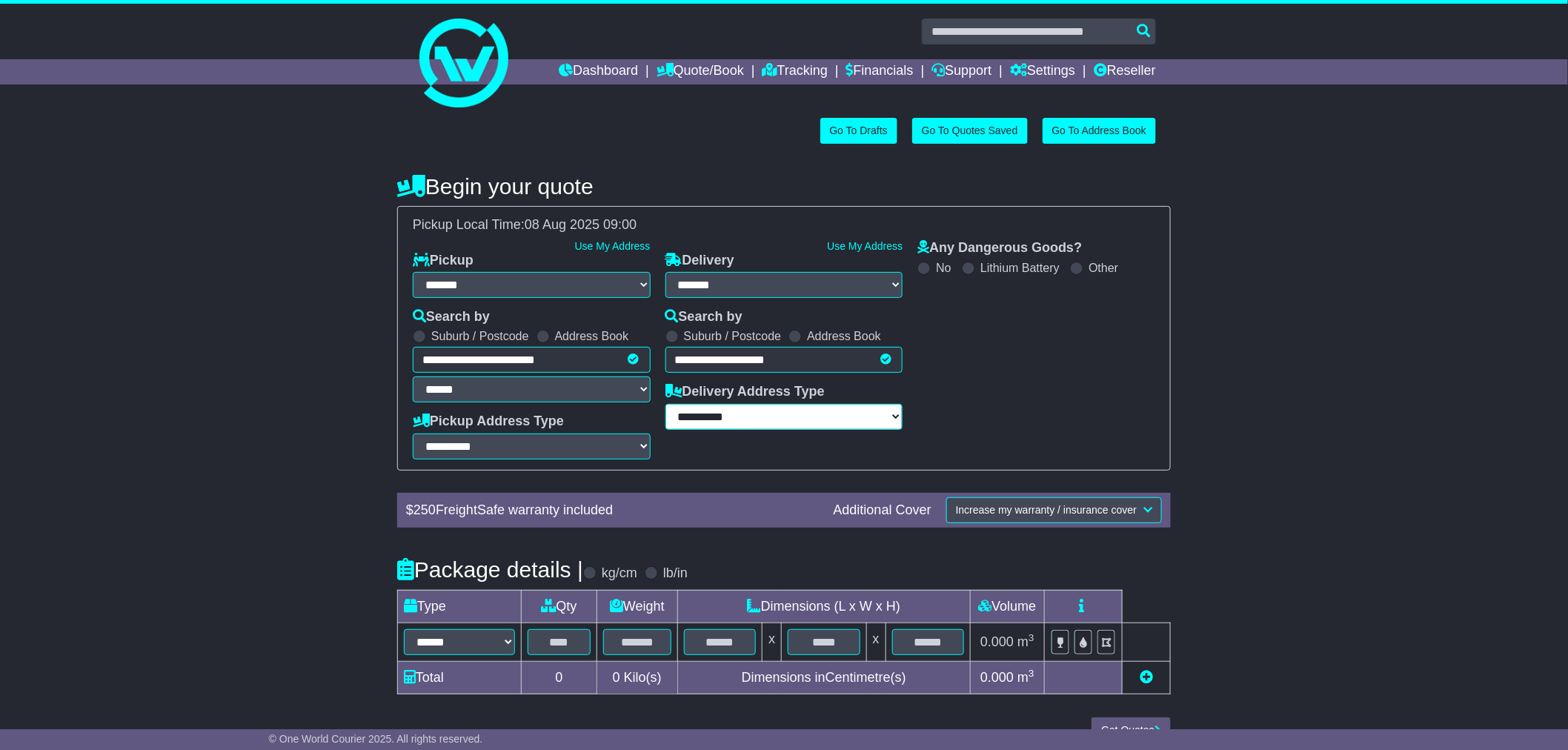 click on "**********" at bounding box center [784, 417] 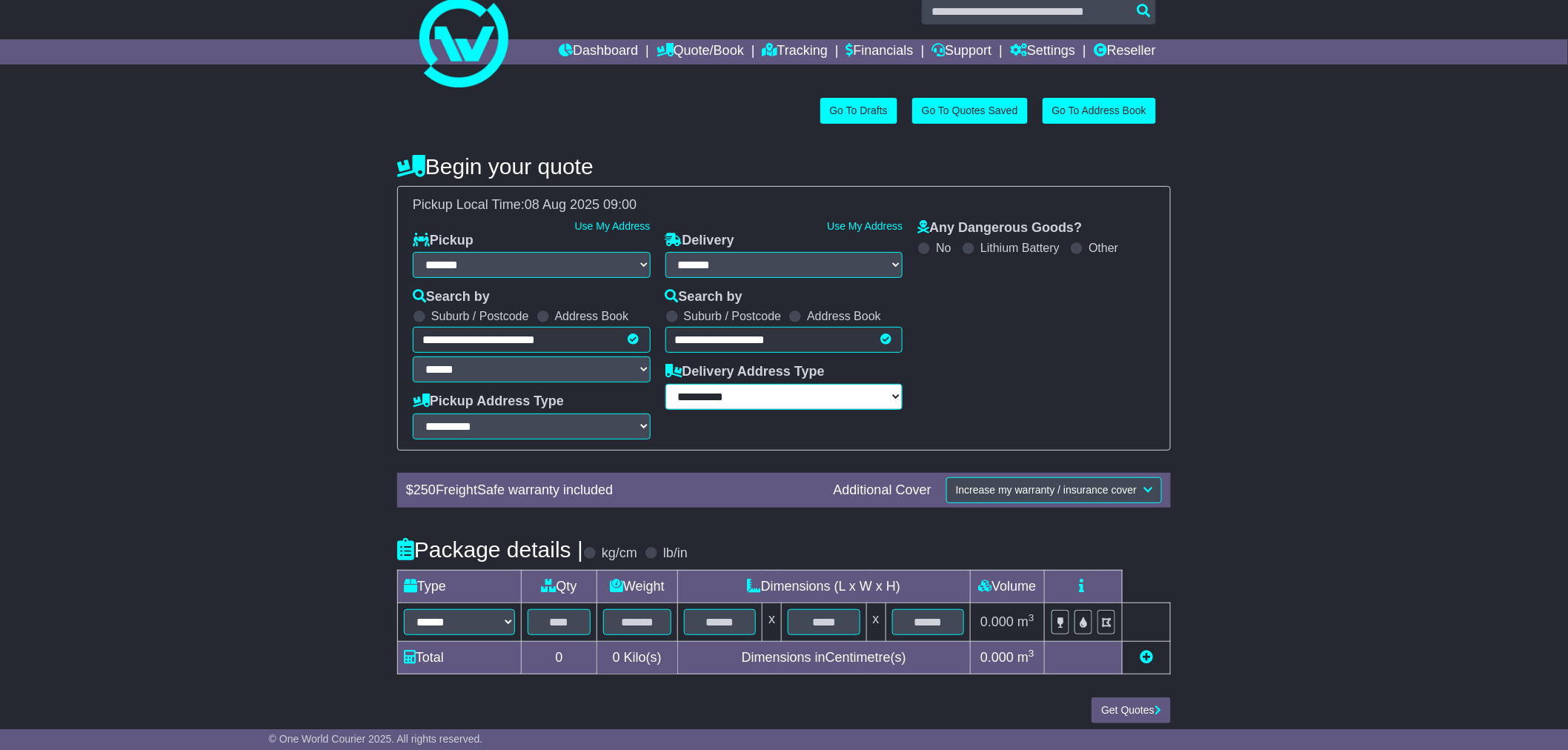 scroll, scrollTop: 32, scrollLeft: 0, axis: vertical 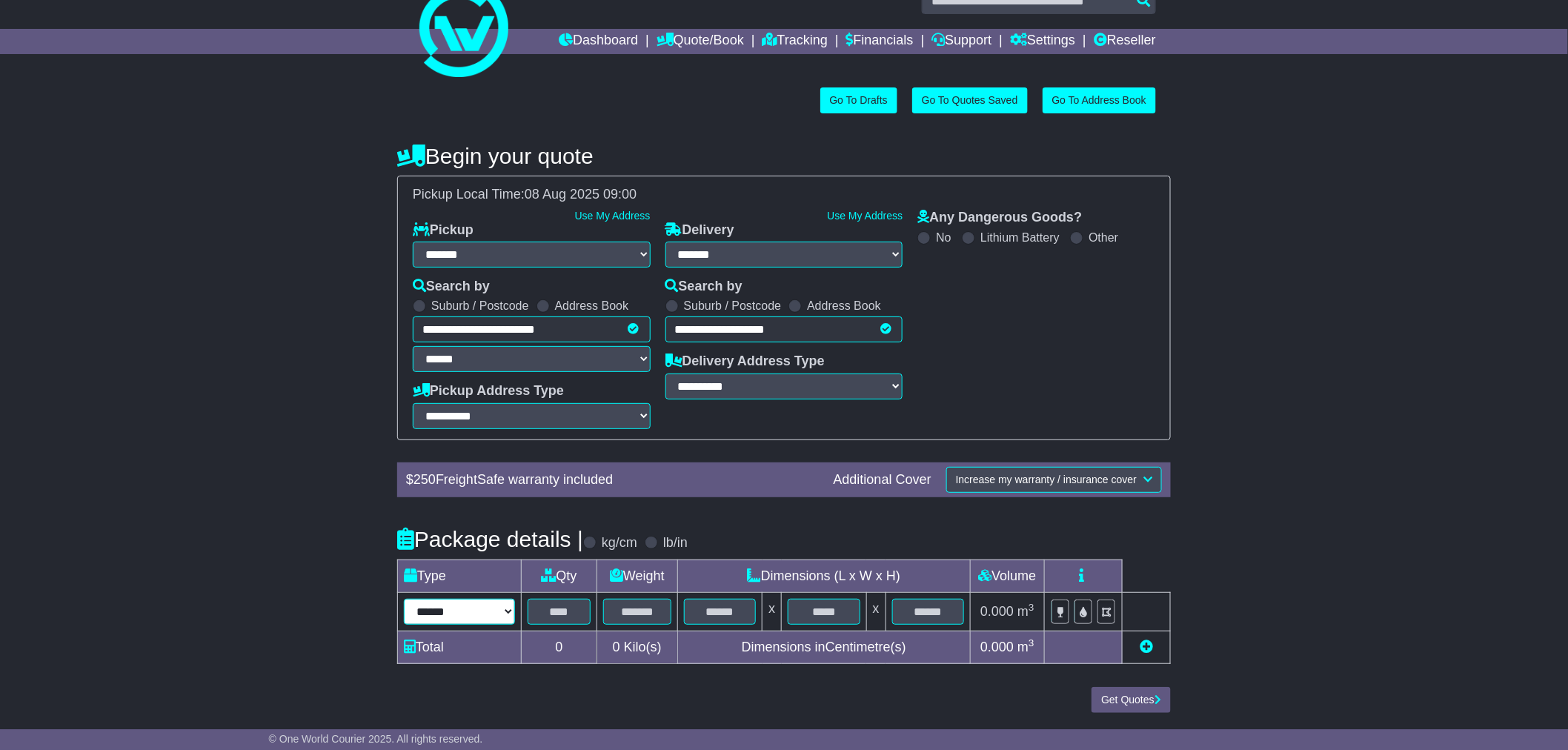 click on "****** ****** *** ******** ***** **** **** ****** *** *******" at bounding box center (459, 611) 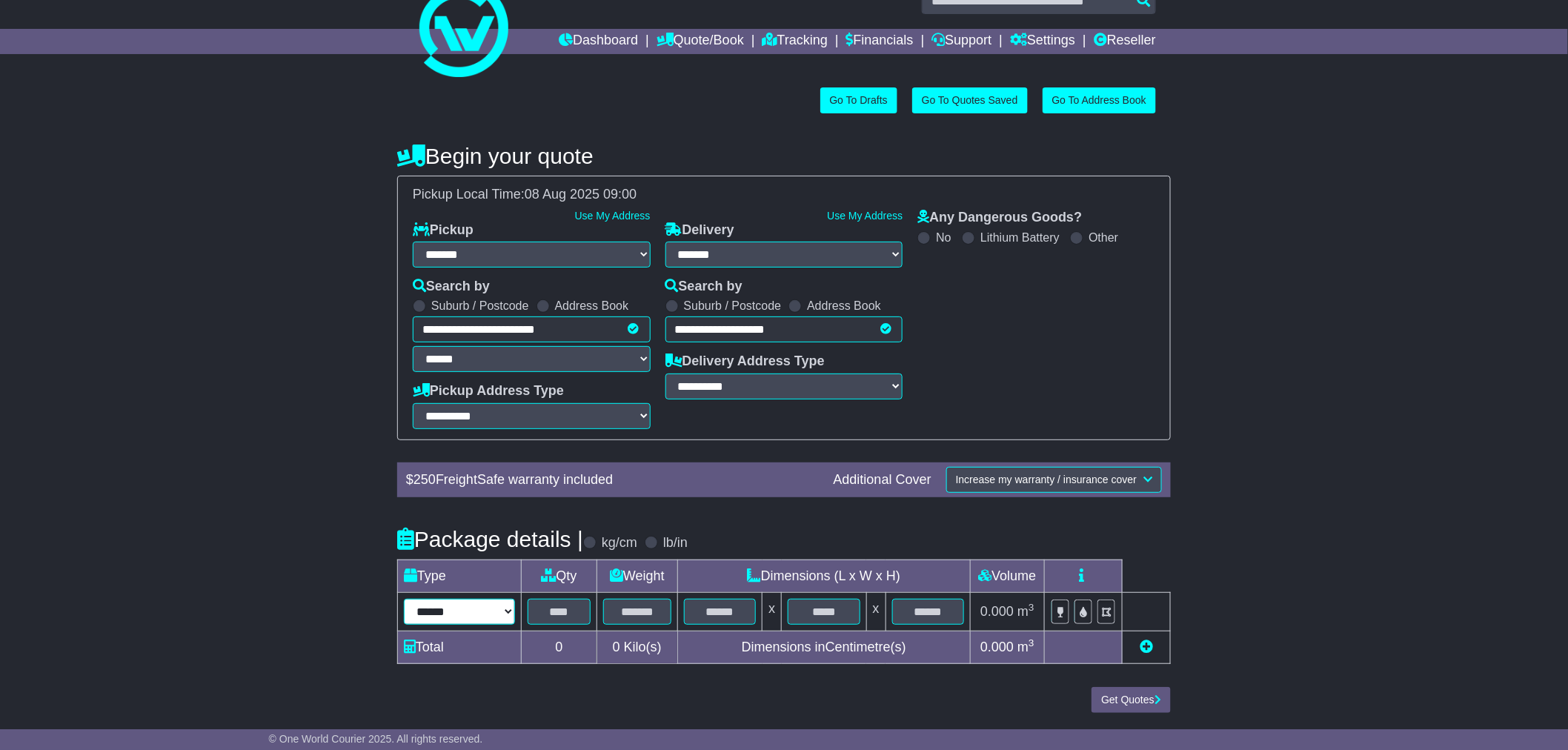 select on "***" 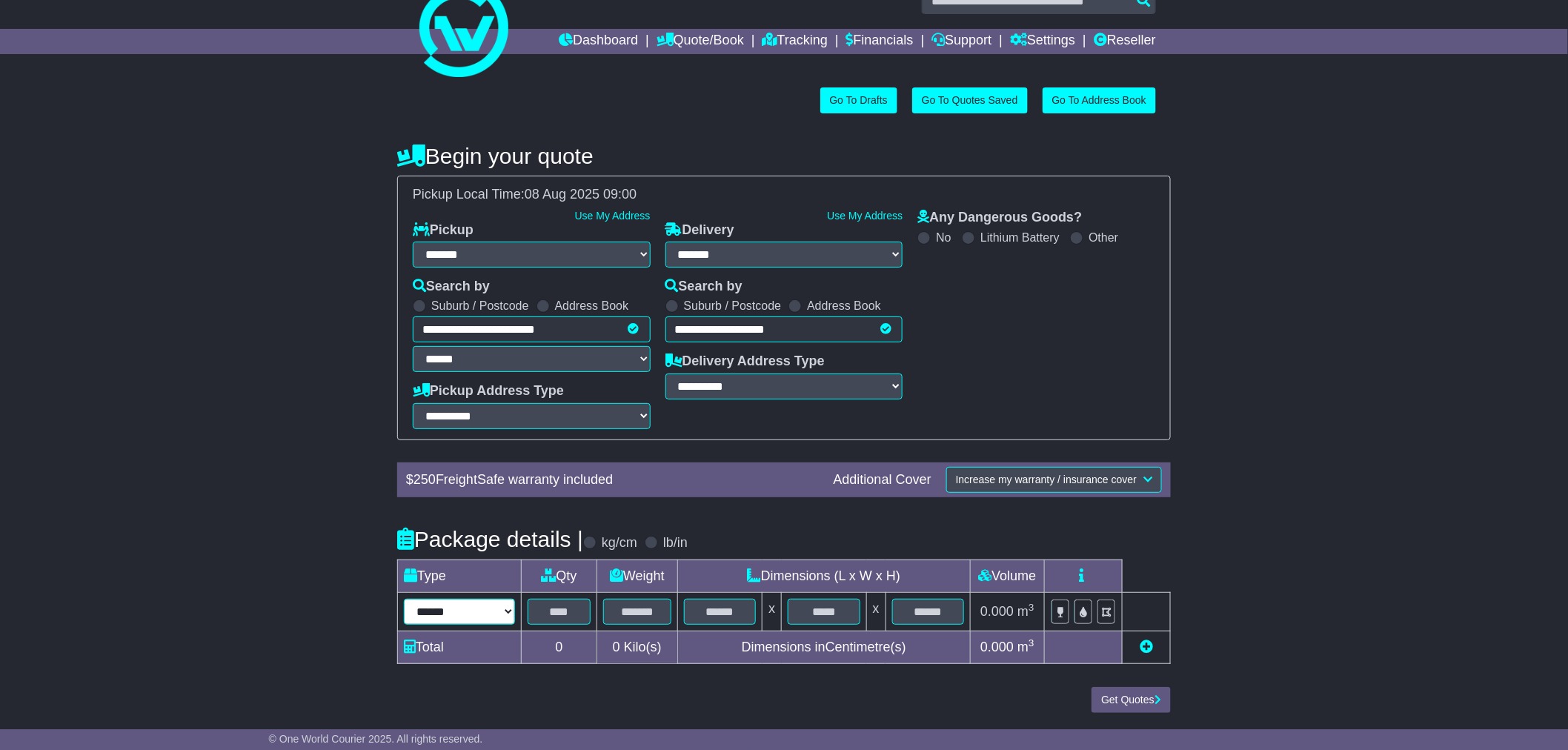 click on "****** ****** *** ******** ***** **** **** ****** *** *******" at bounding box center (459, 611) 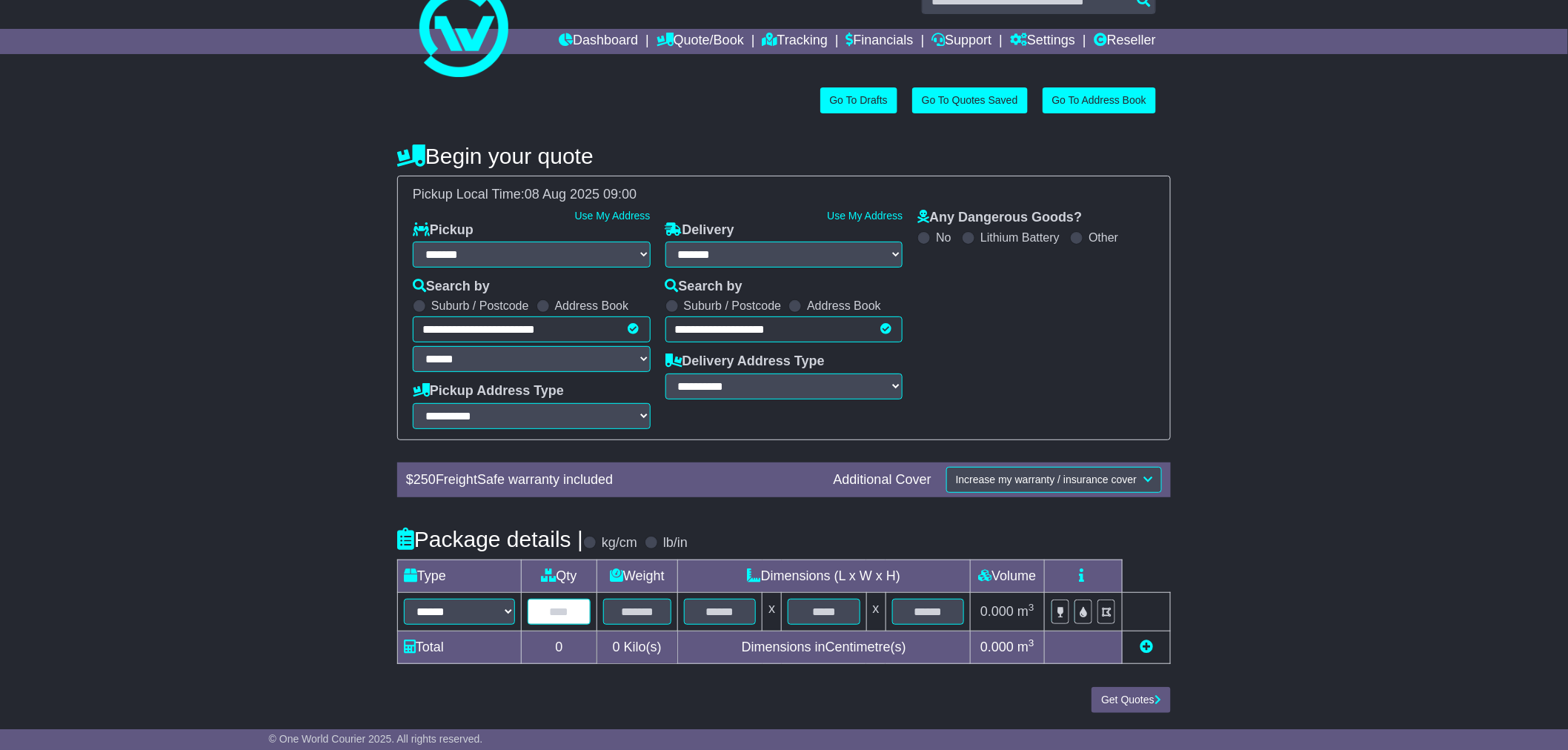 click at bounding box center (559, 611) 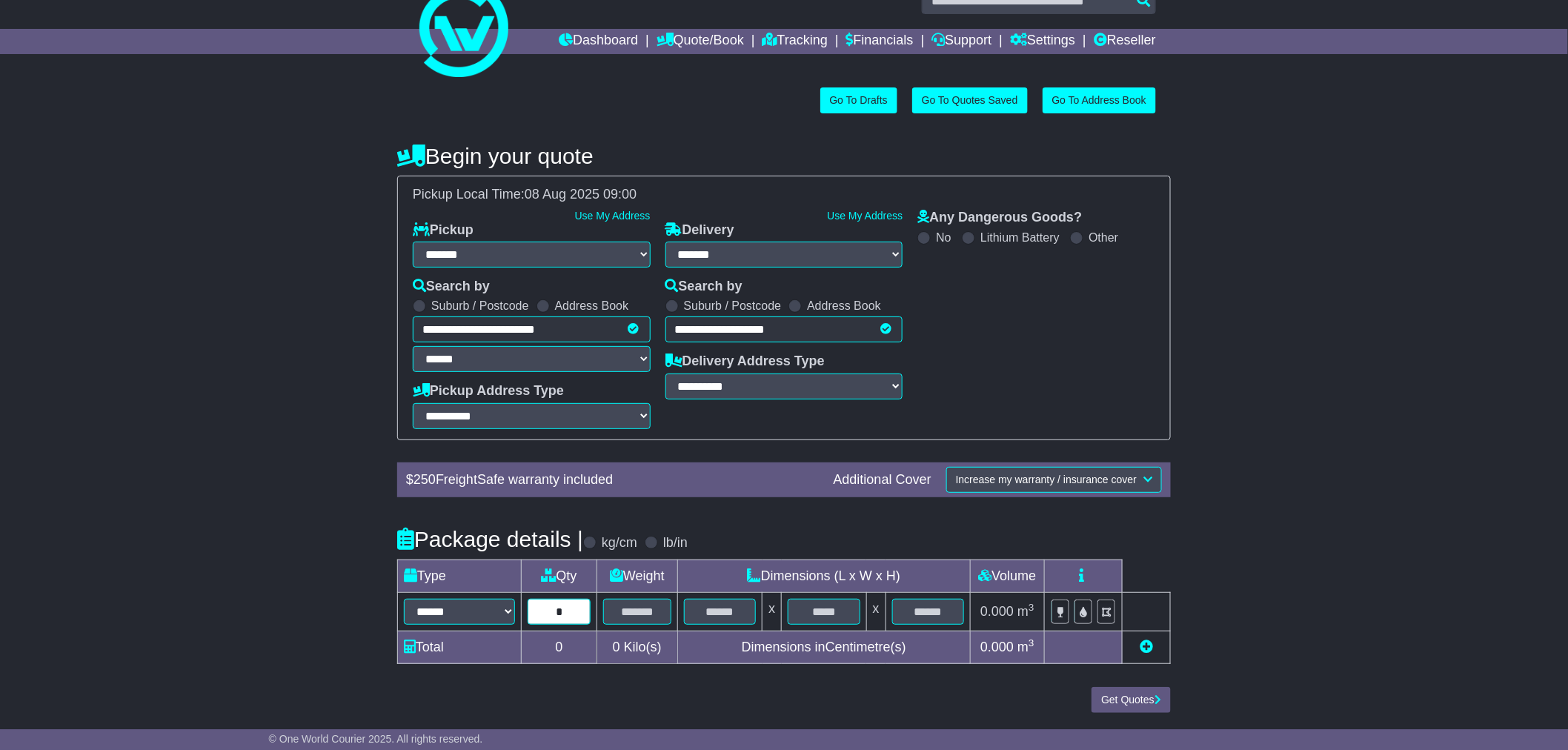 type on "*" 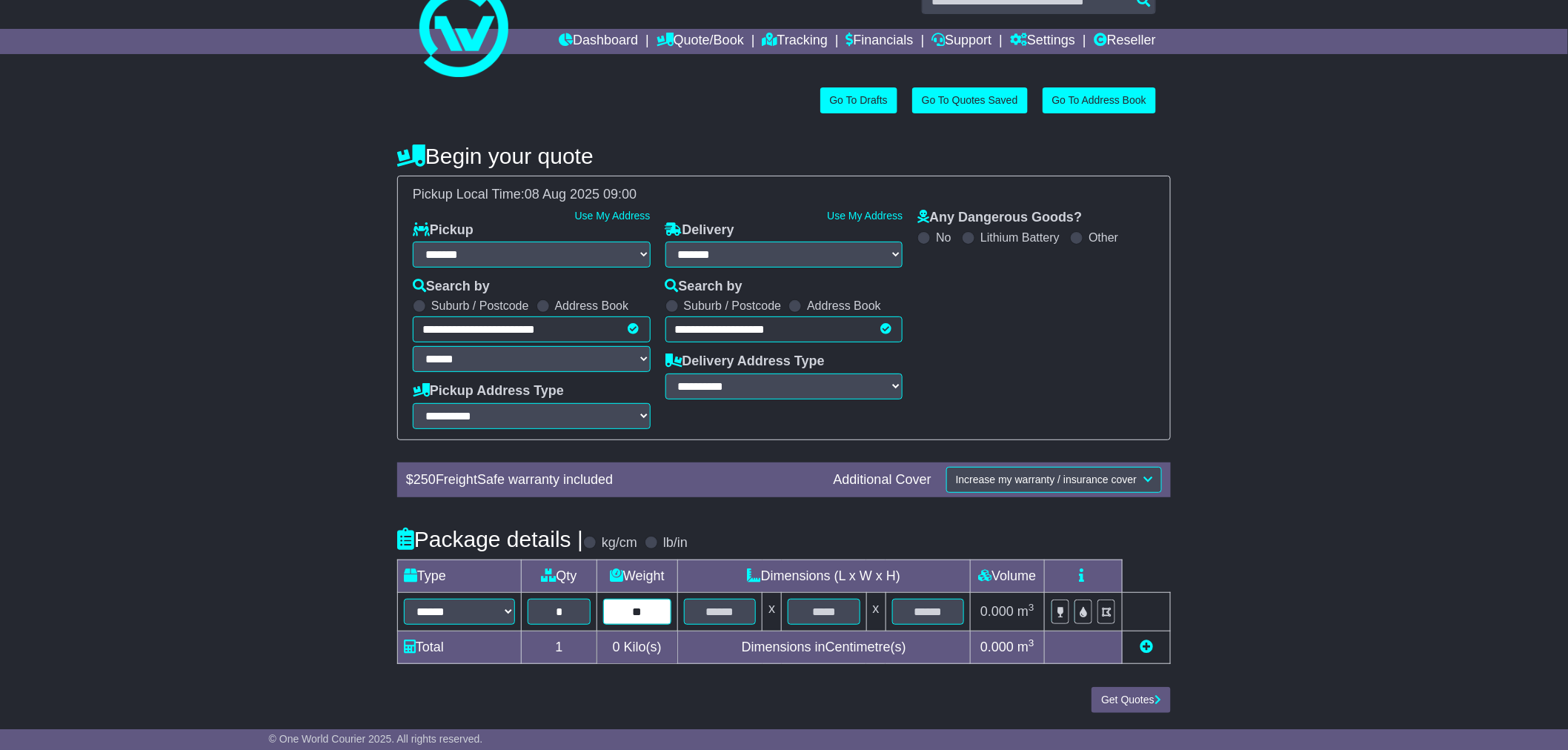 type on "**" 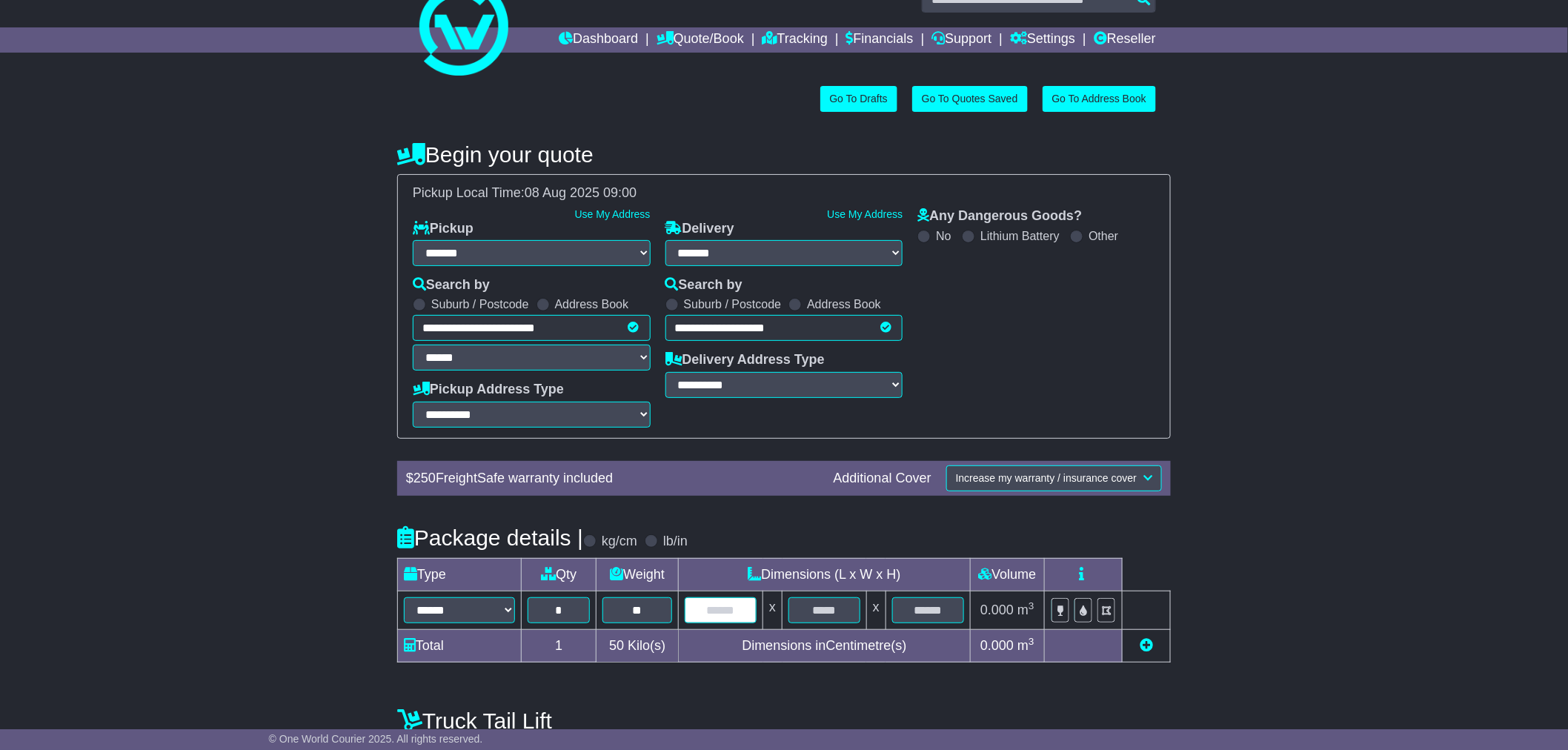 click at bounding box center (720, 610) 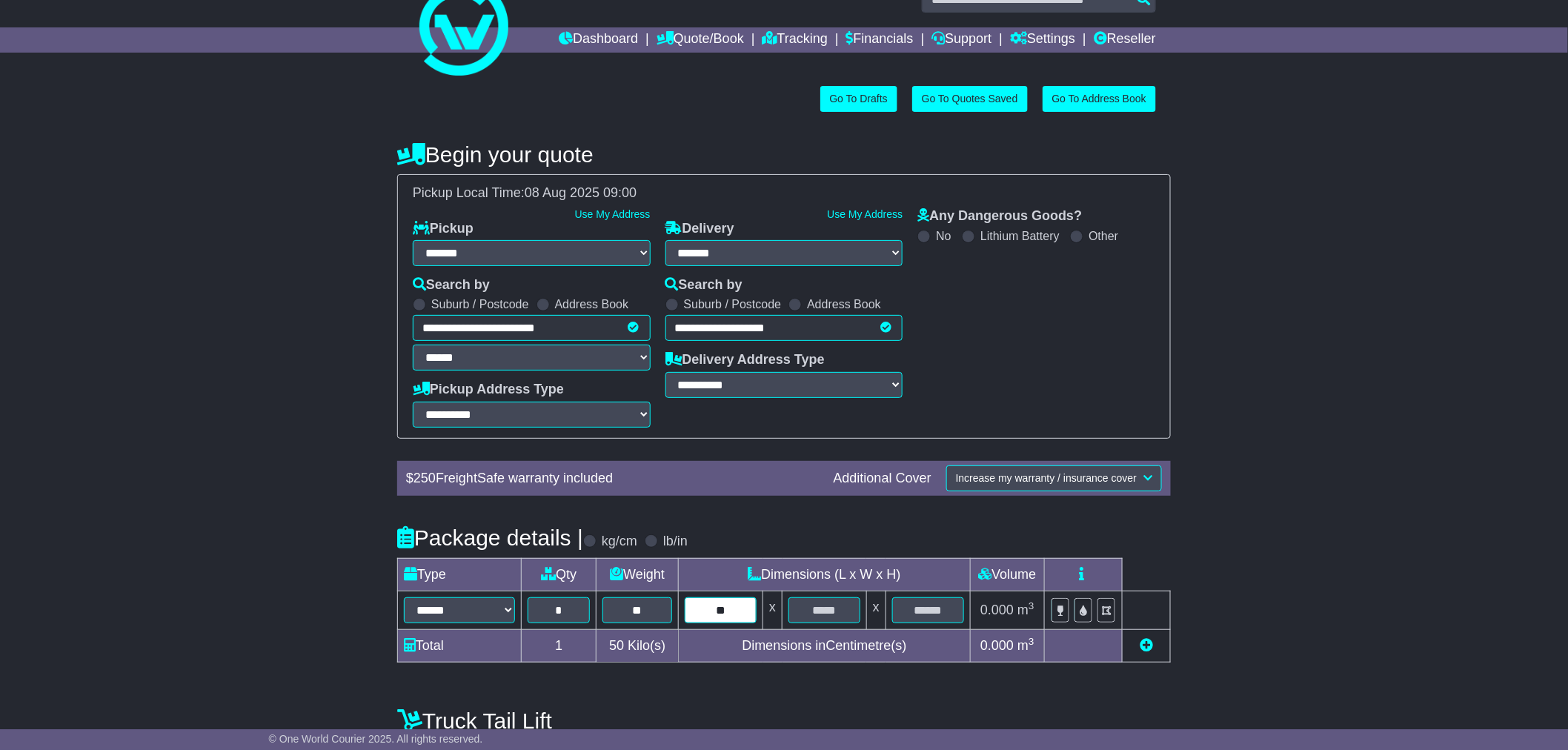 type on "**" 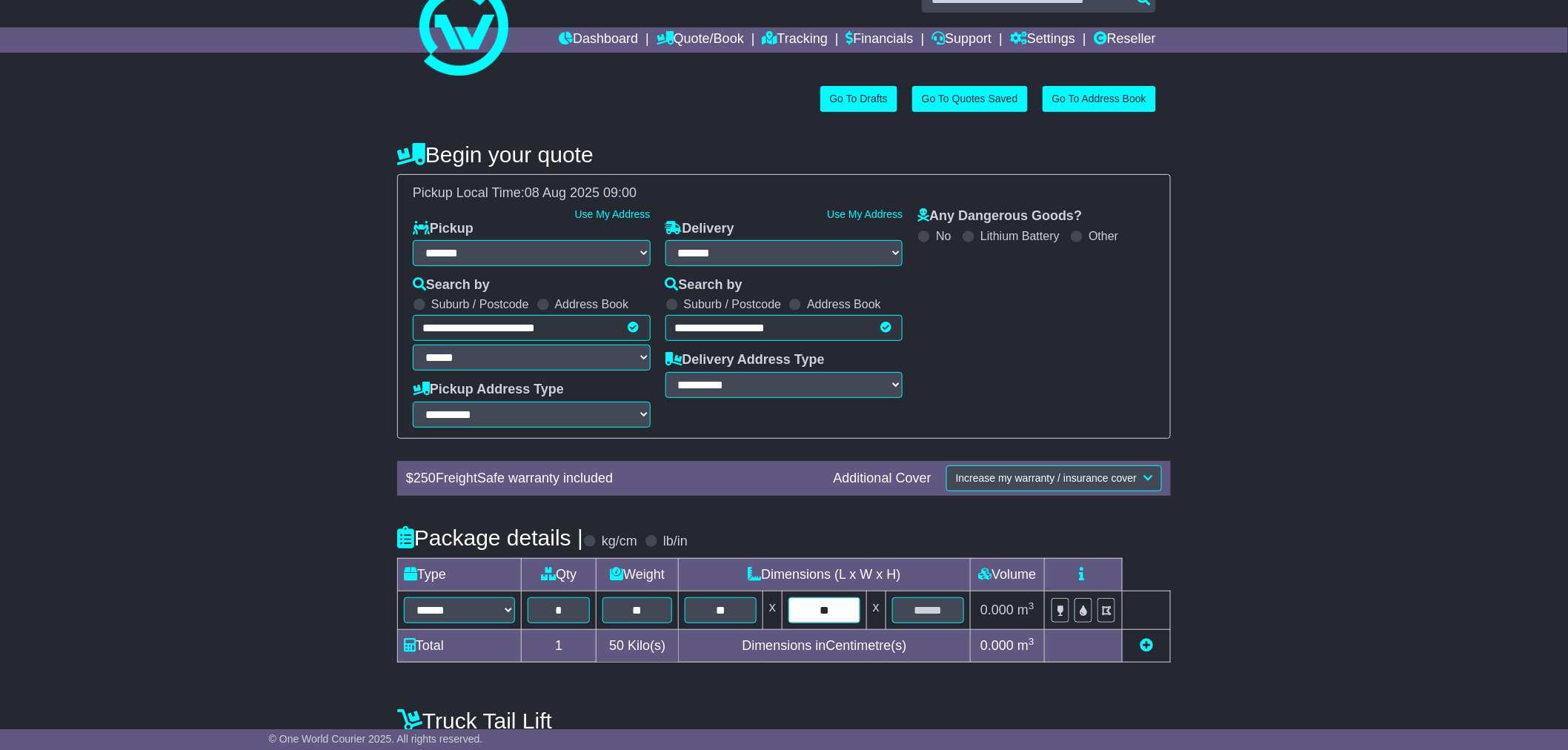 type on "**" 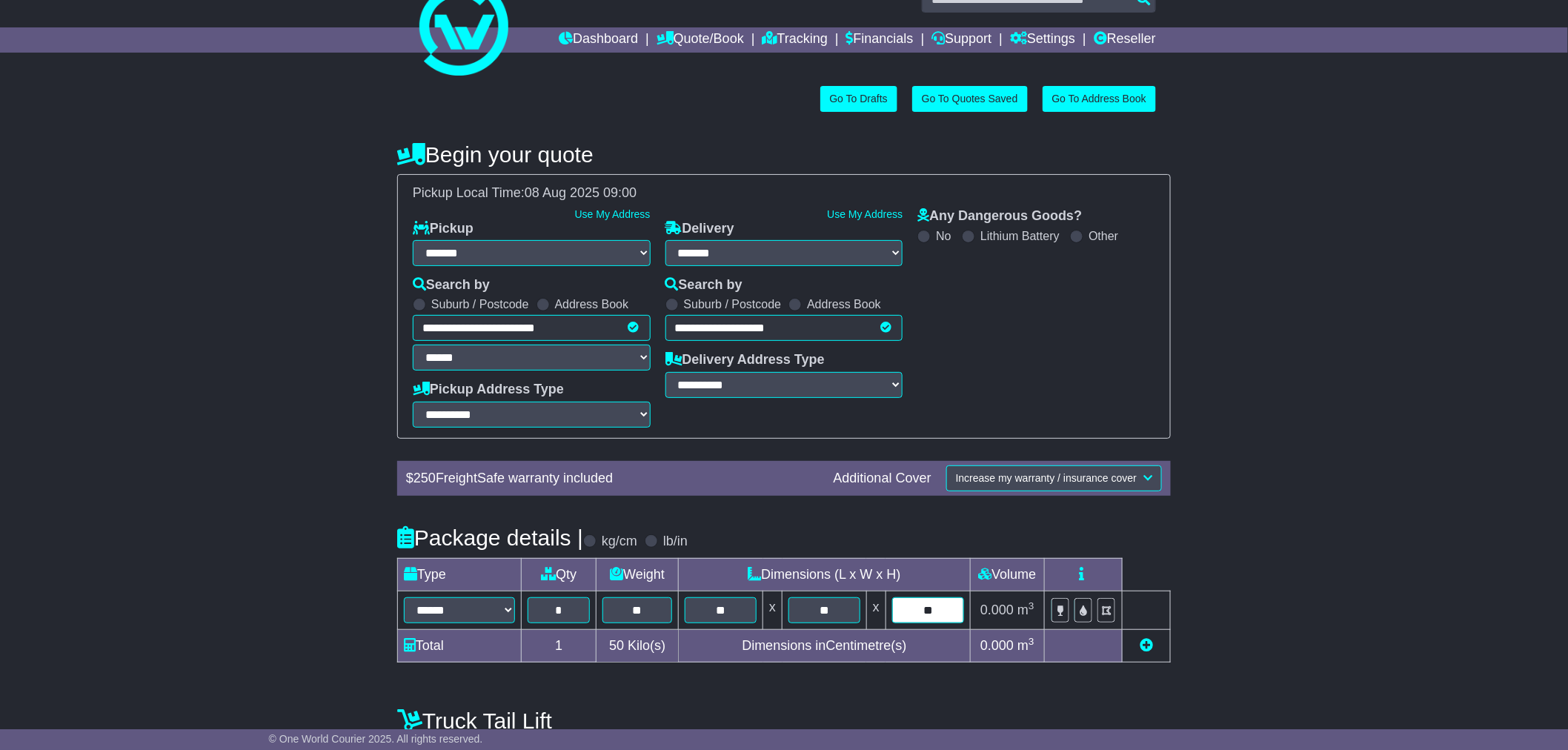 type on "**" 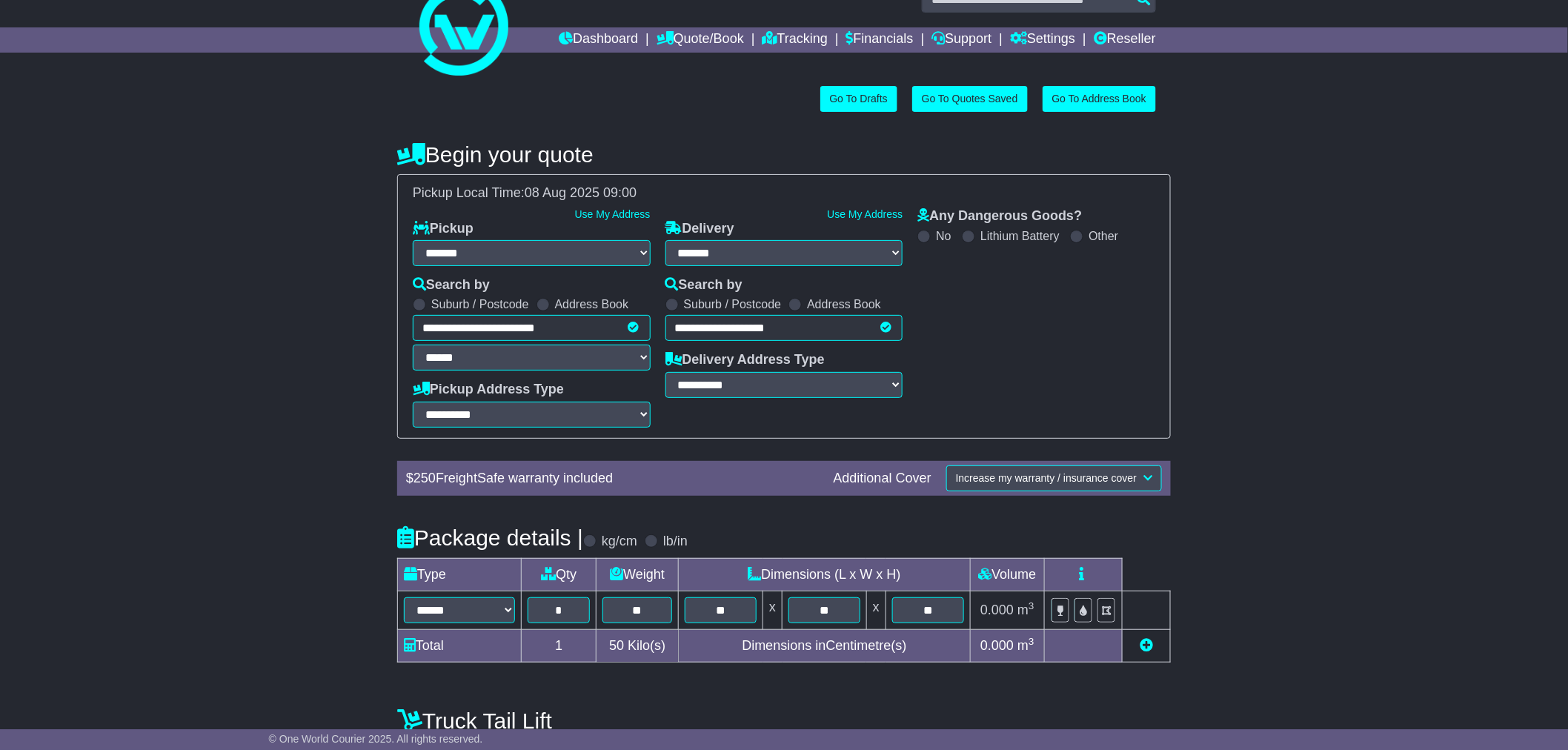 scroll, scrollTop: 128, scrollLeft: 0, axis: vertical 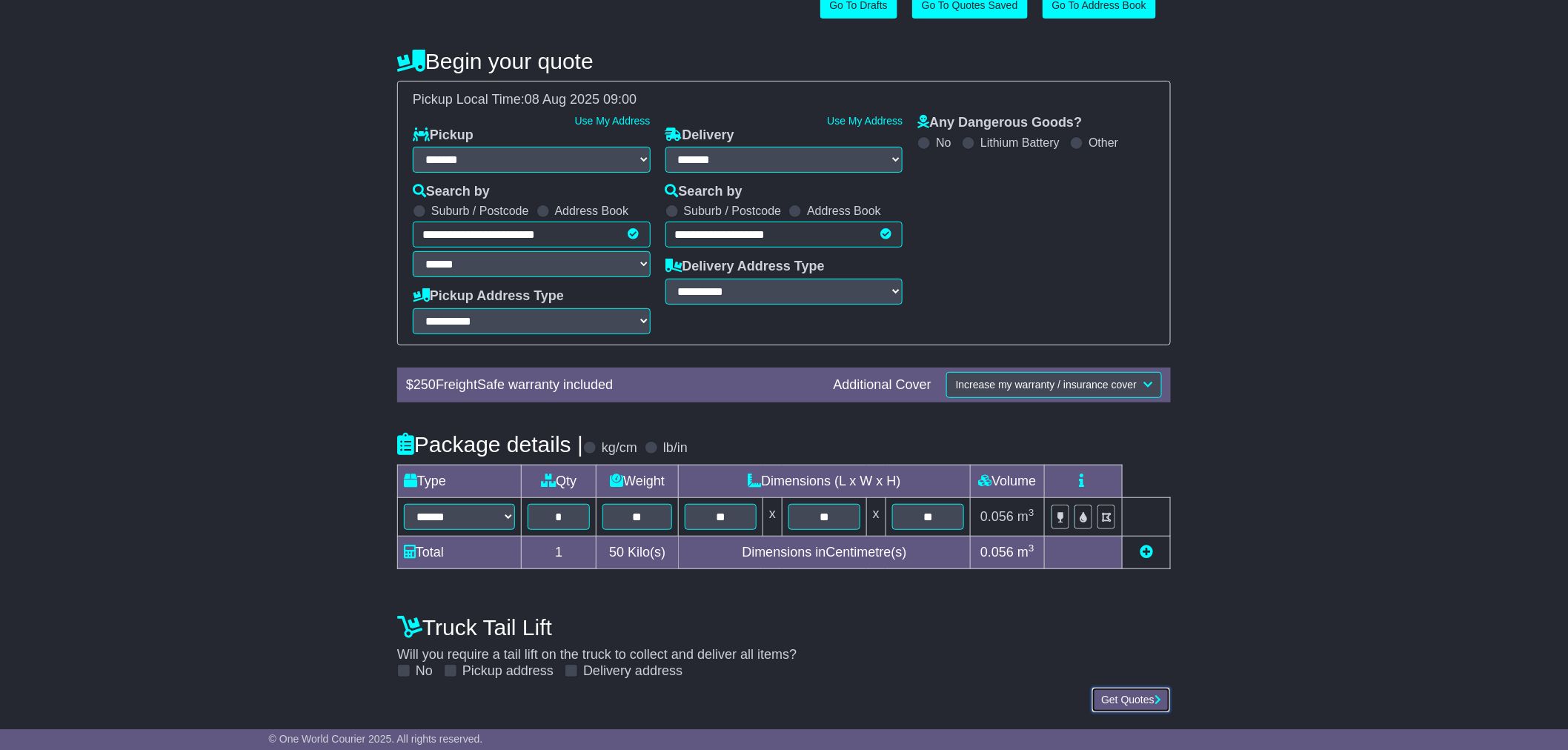 click on "Get Quotes" at bounding box center (1131, 700) 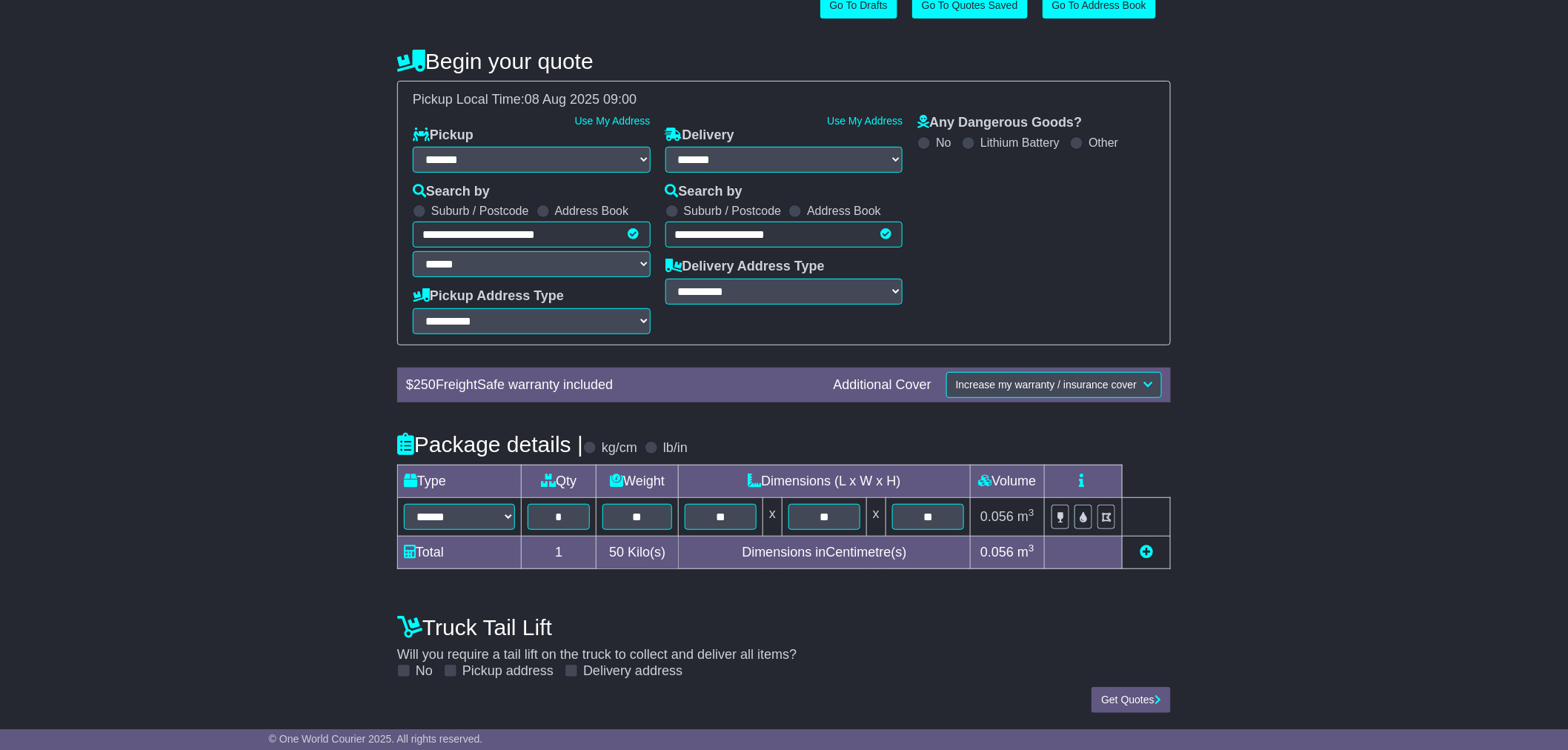 scroll, scrollTop: 0, scrollLeft: 0, axis: both 